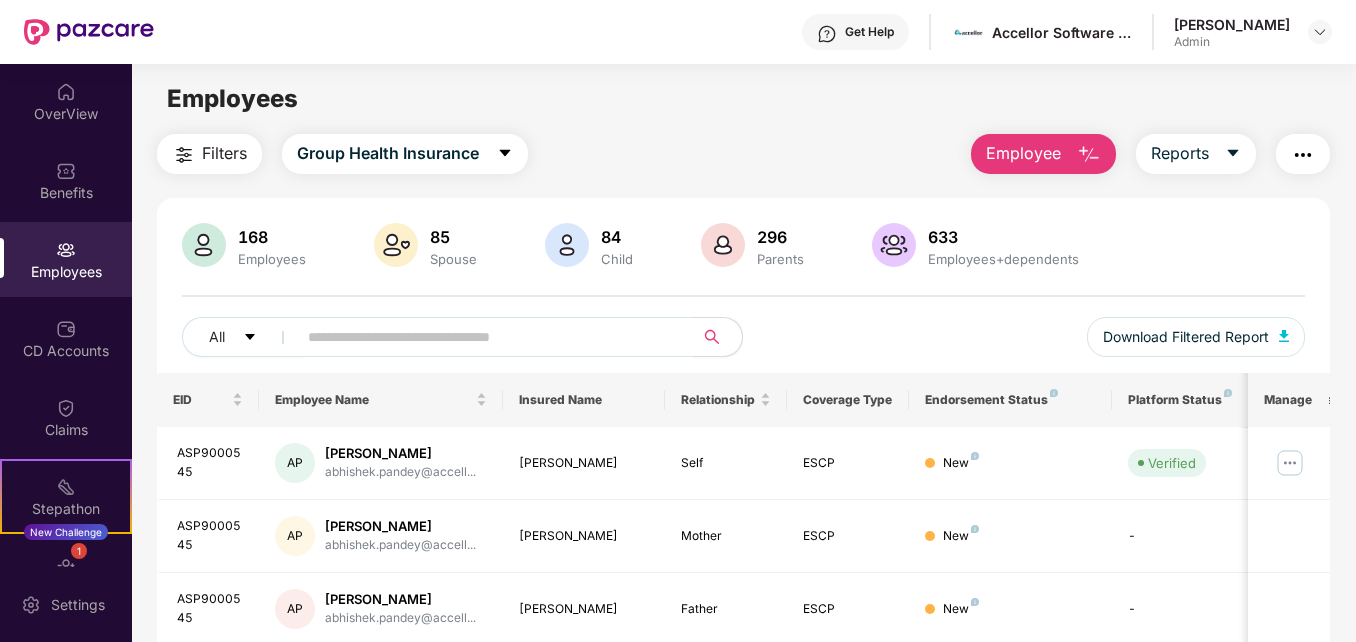 scroll, scrollTop: 0, scrollLeft: 0, axis: both 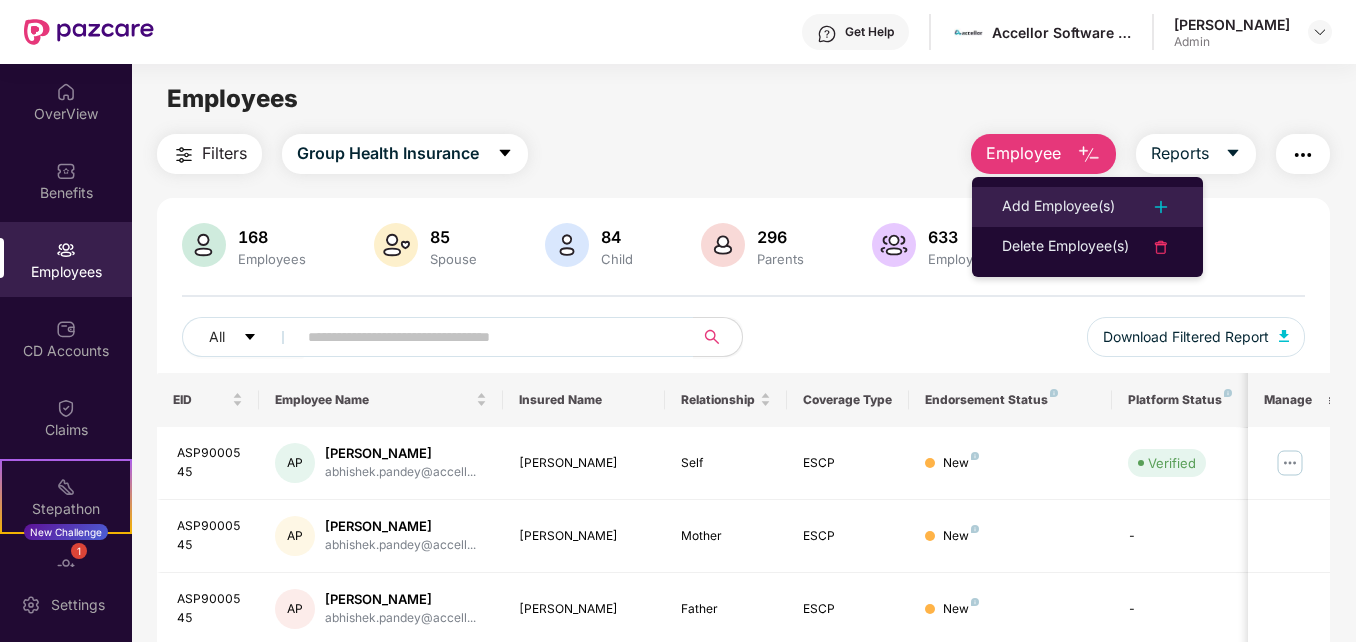 click on "Add Employee(s)" at bounding box center (1087, 207) 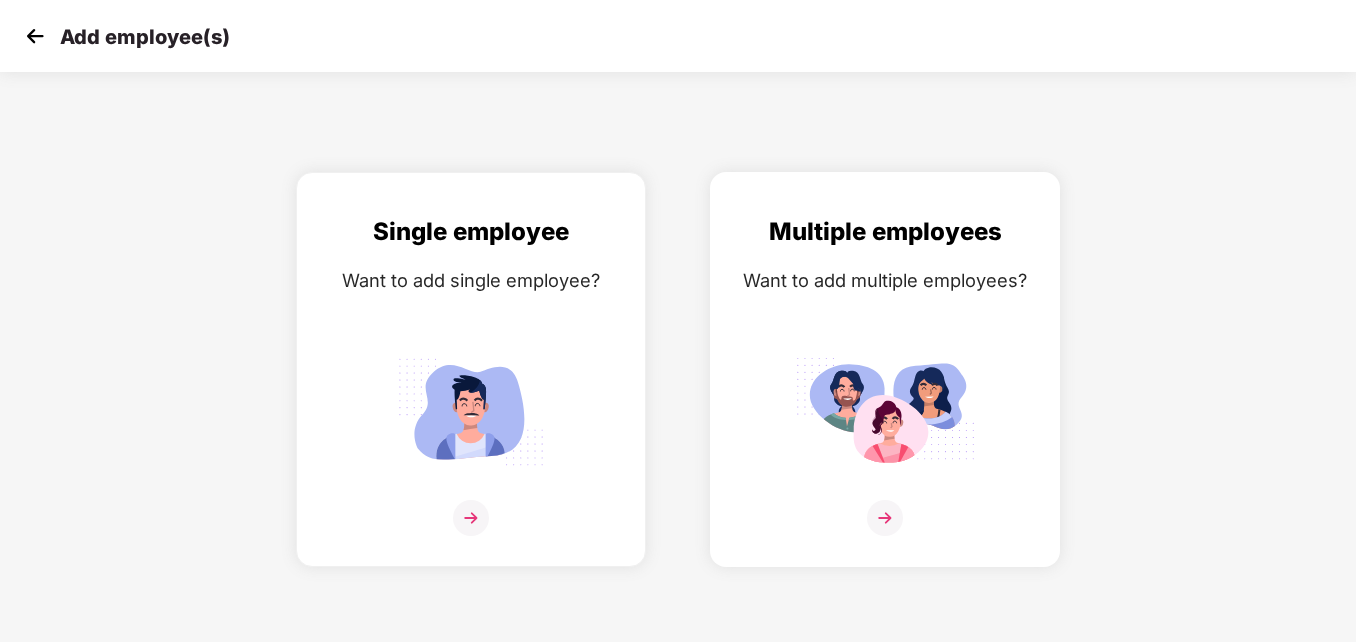 click at bounding box center [885, 411] 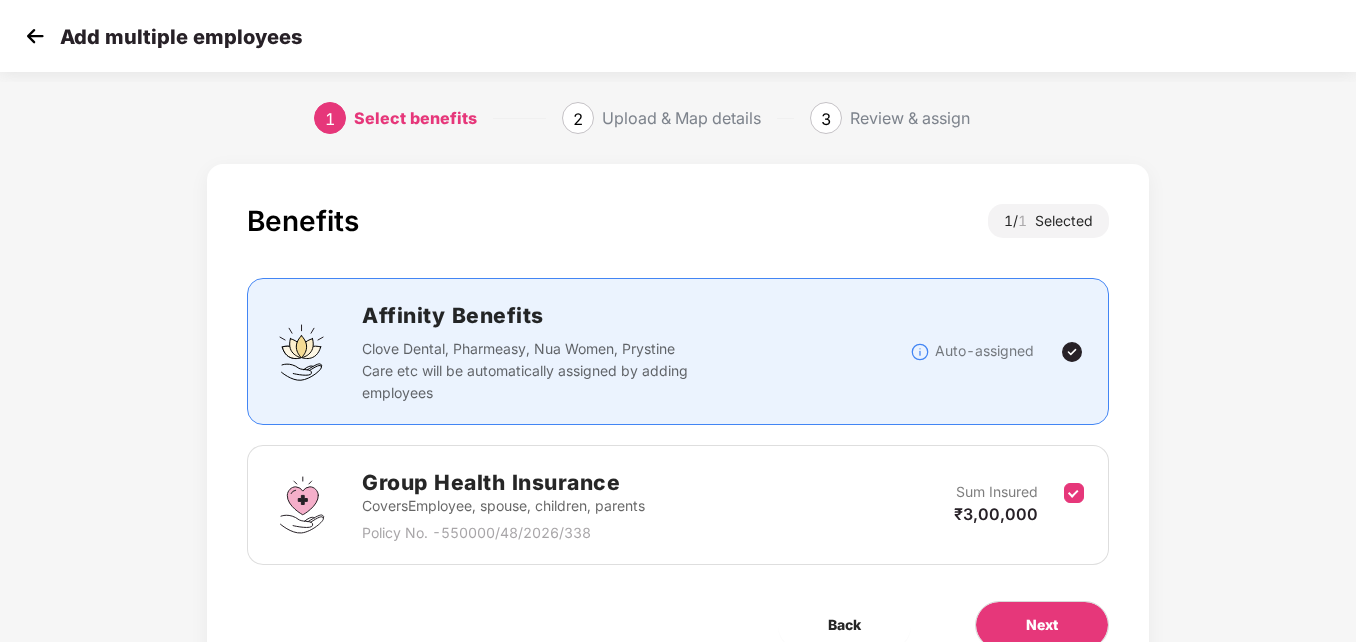 scroll, scrollTop: 0, scrollLeft: 2, axis: horizontal 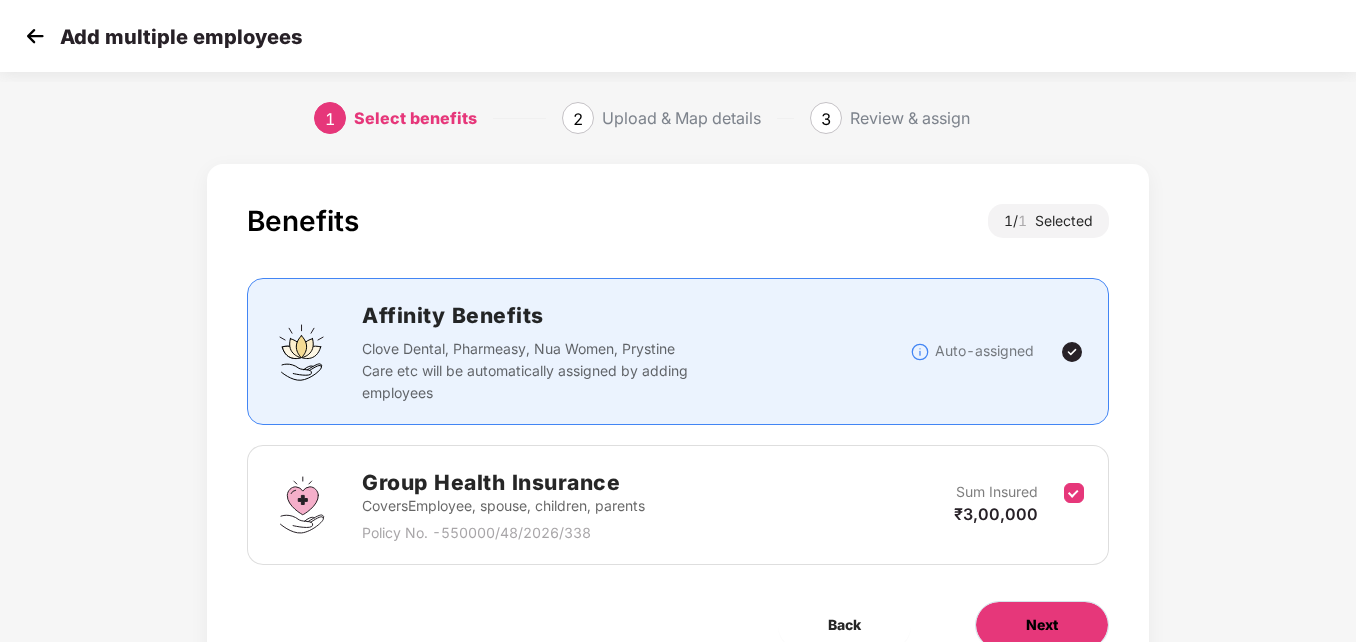 click on "Next" at bounding box center [1042, 625] 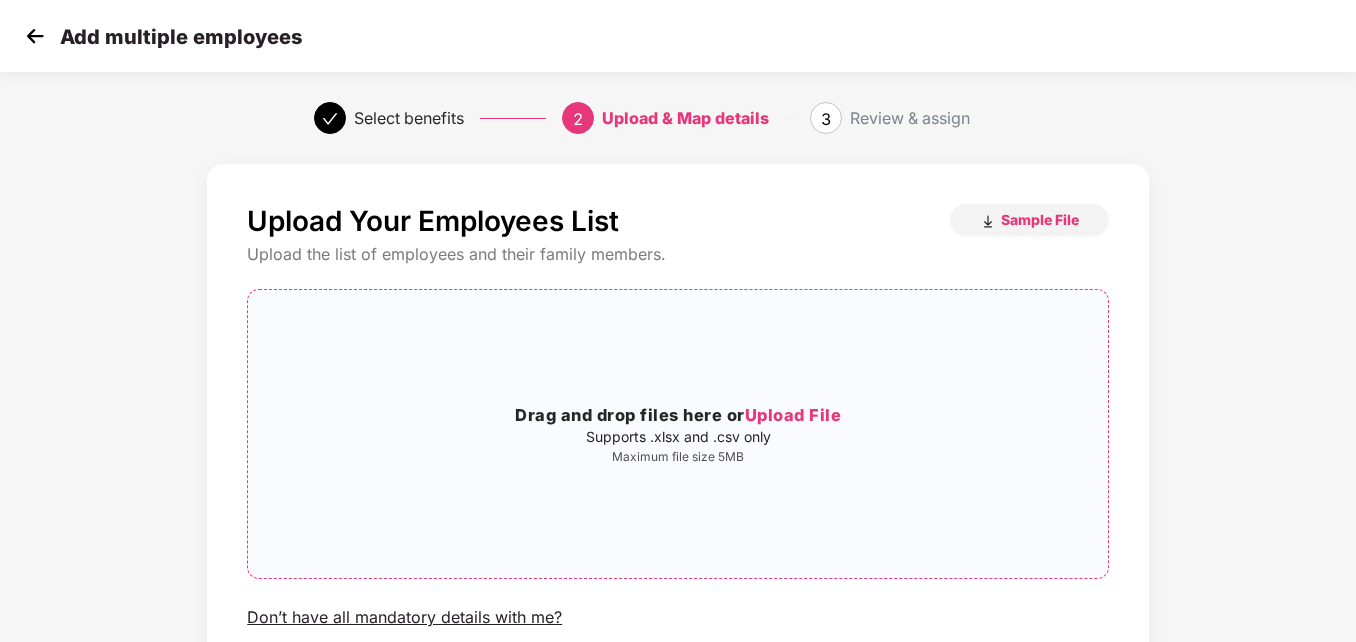 click on "Upload File" at bounding box center (793, 415) 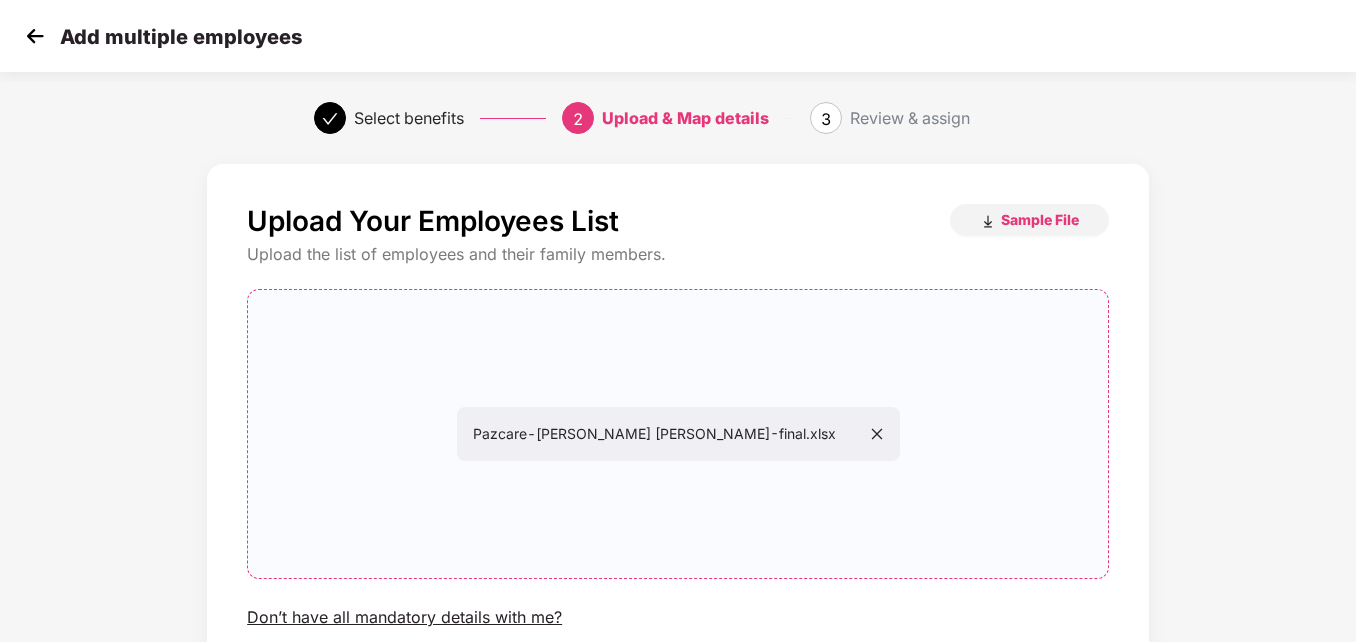 scroll, scrollTop: 161, scrollLeft: 2, axis: both 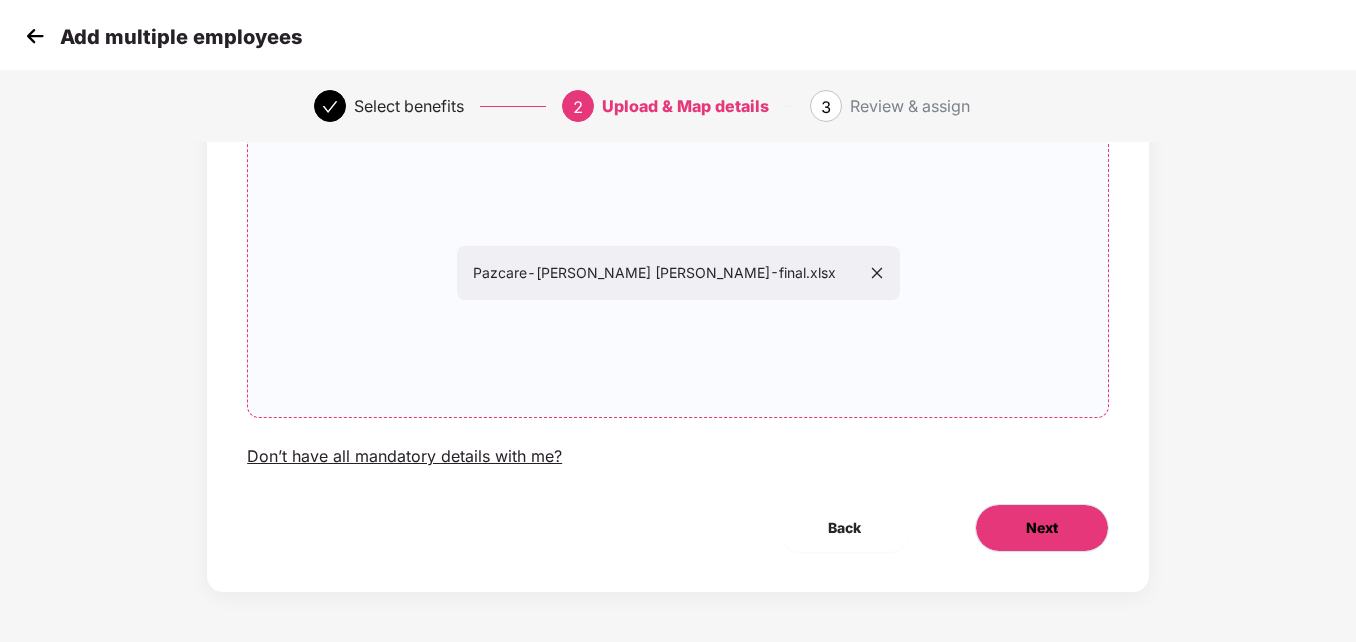 click on "Next" at bounding box center [1042, 528] 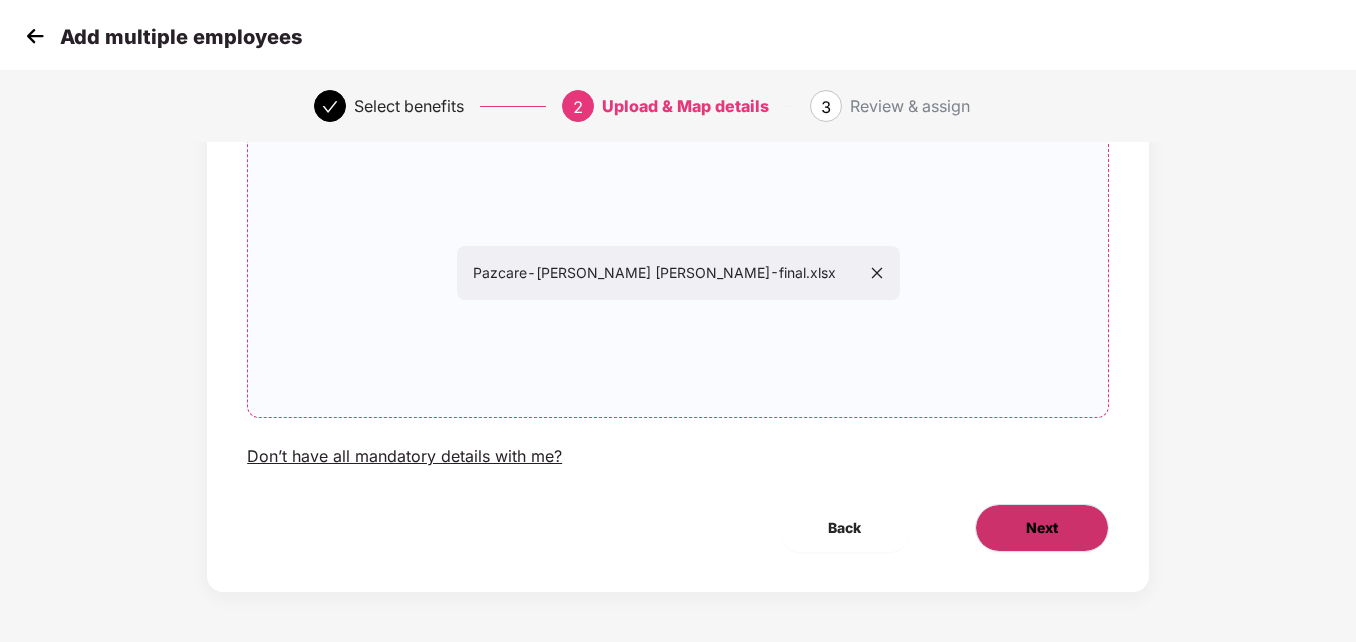scroll, scrollTop: 0, scrollLeft: 2, axis: horizontal 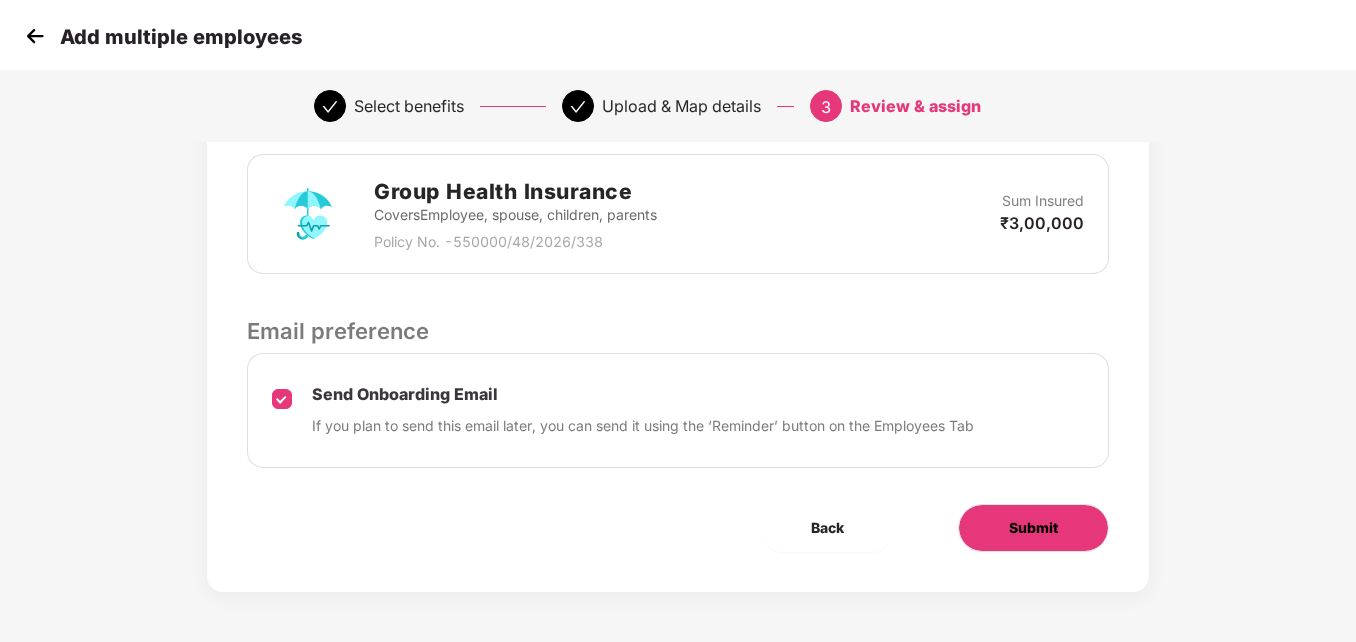 click on "Submit" at bounding box center (1033, 528) 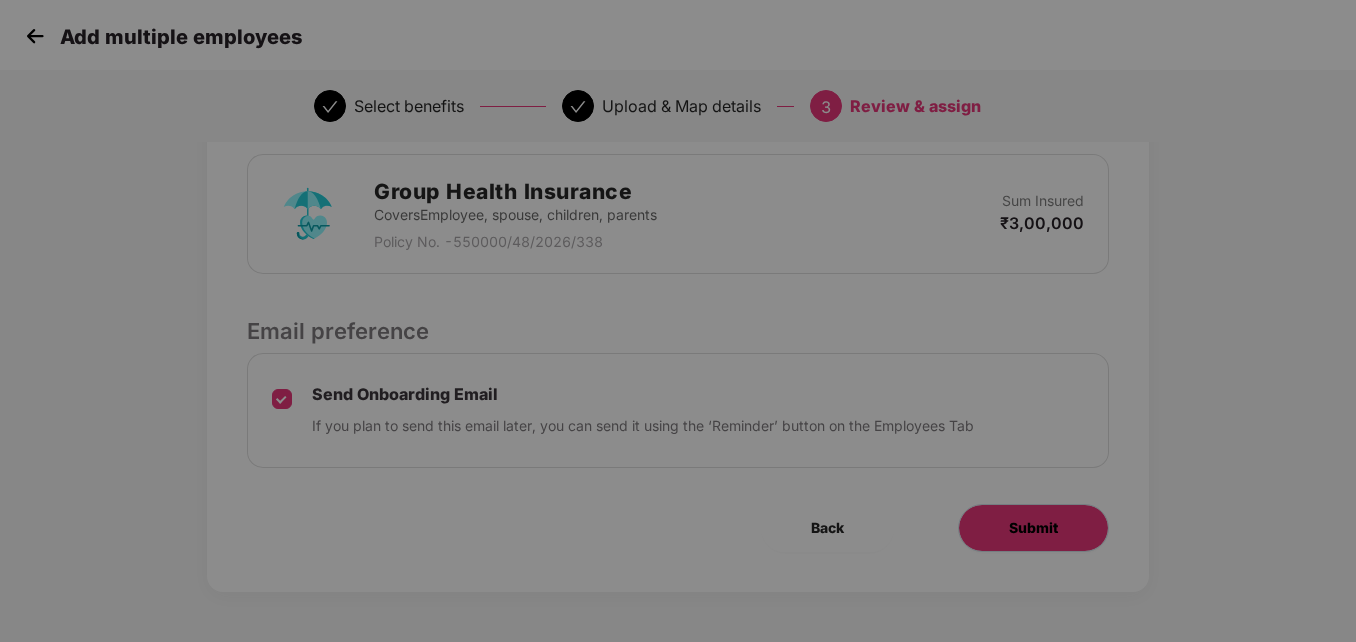 scroll, scrollTop: 0, scrollLeft: 2, axis: horizontal 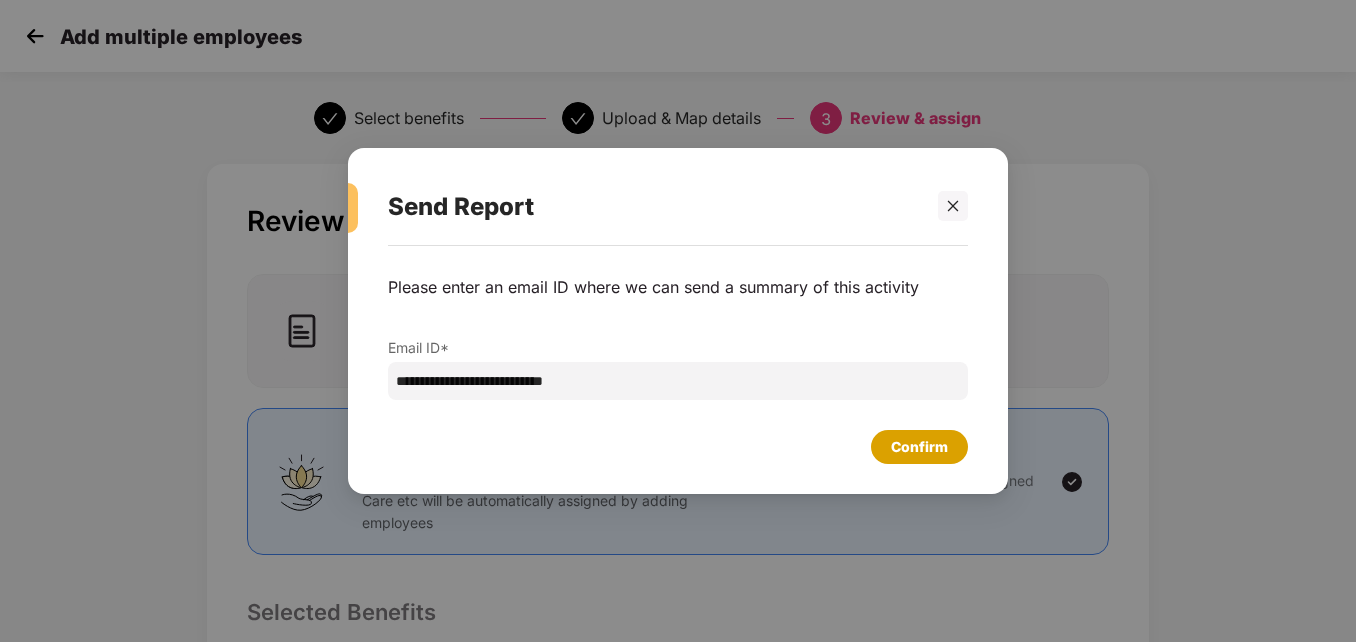 click on "Confirm" at bounding box center [919, 447] 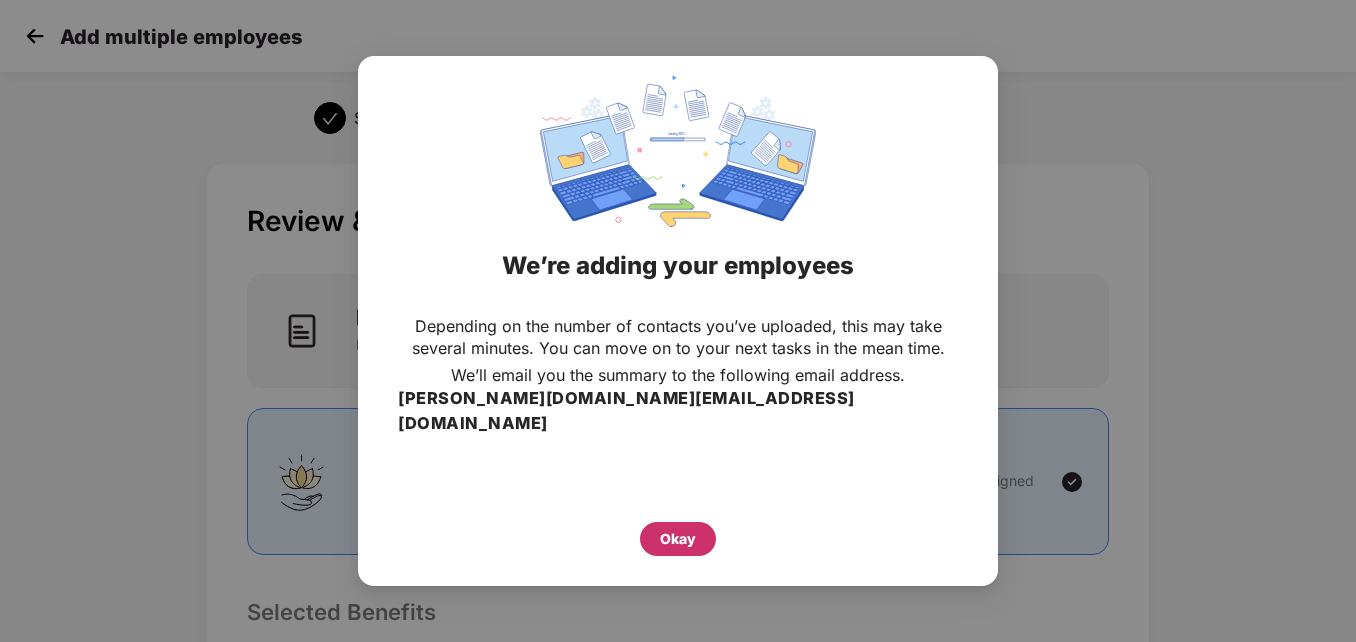click on "Okay" at bounding box center (678, 539) 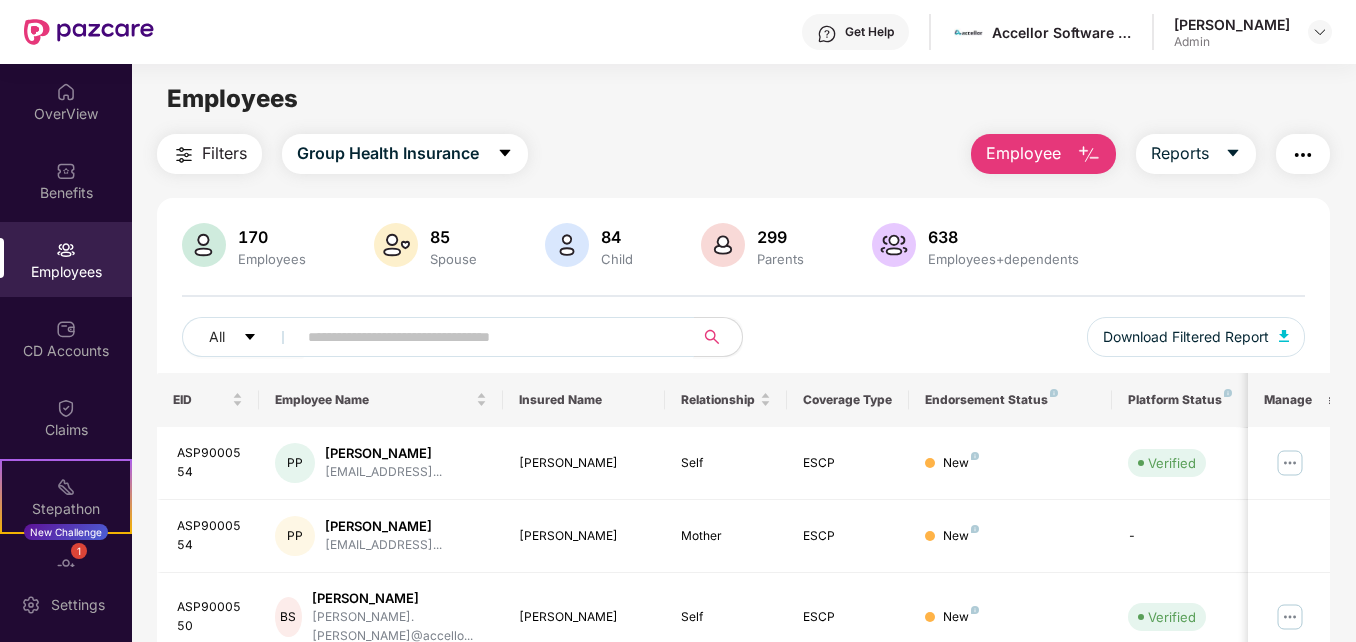 click at bounding box center (487, 337) 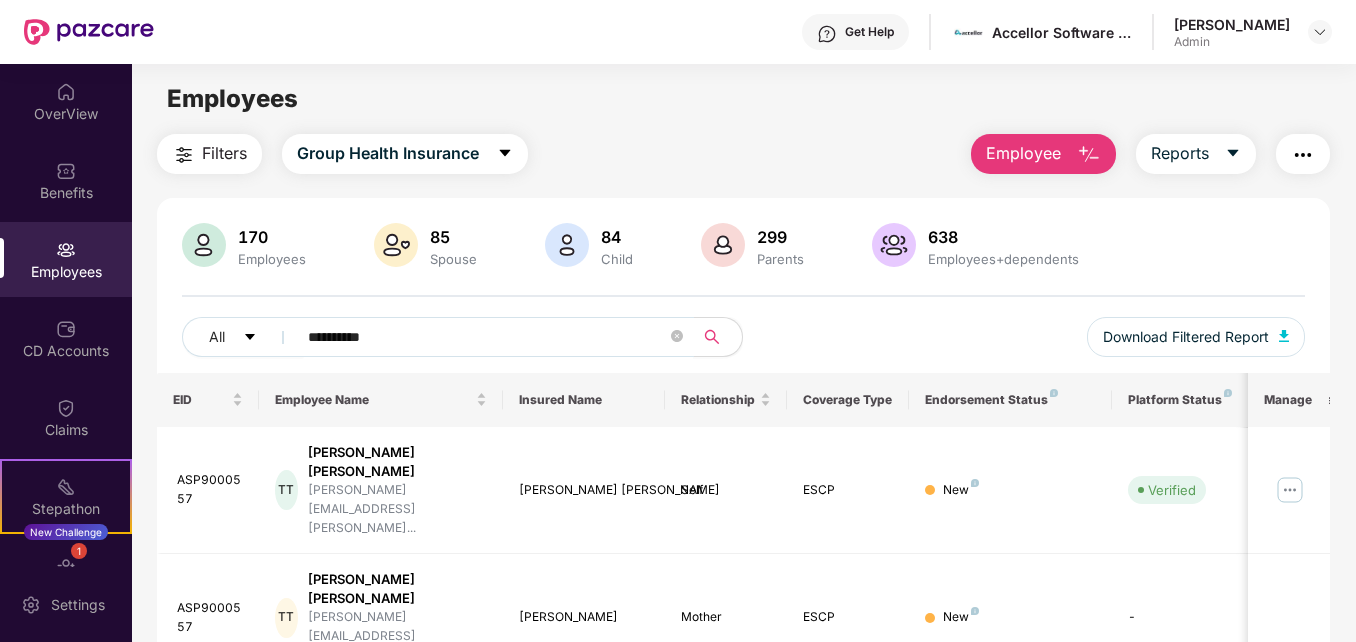 click on "**********" at bounding box center [487, 337] 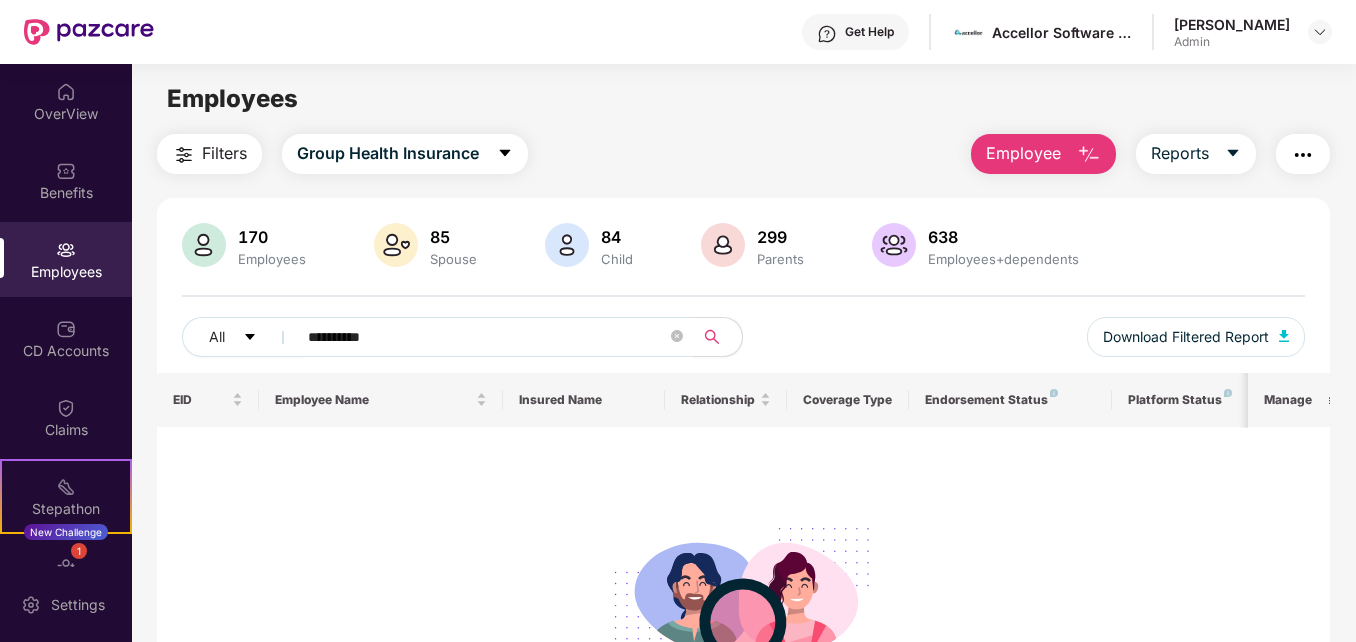 click on "**********" at bounding box center (487, 337) 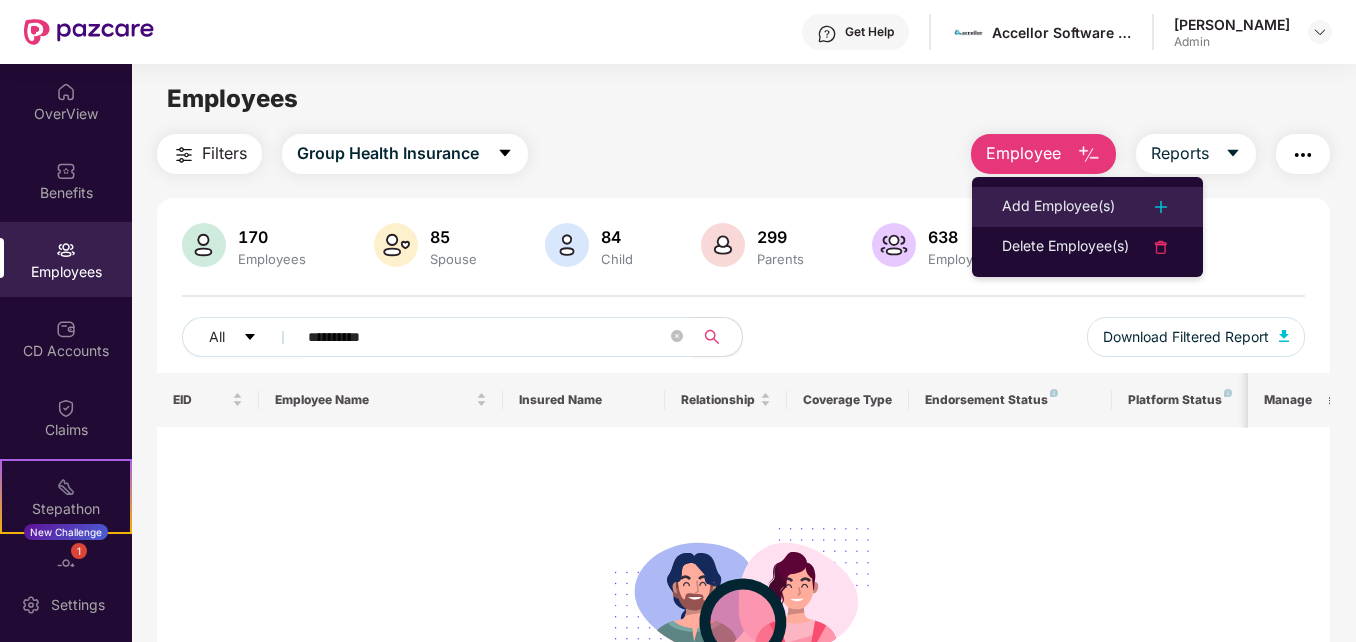 click on "Add Employee(s)" at bounding box center [1058, 207] 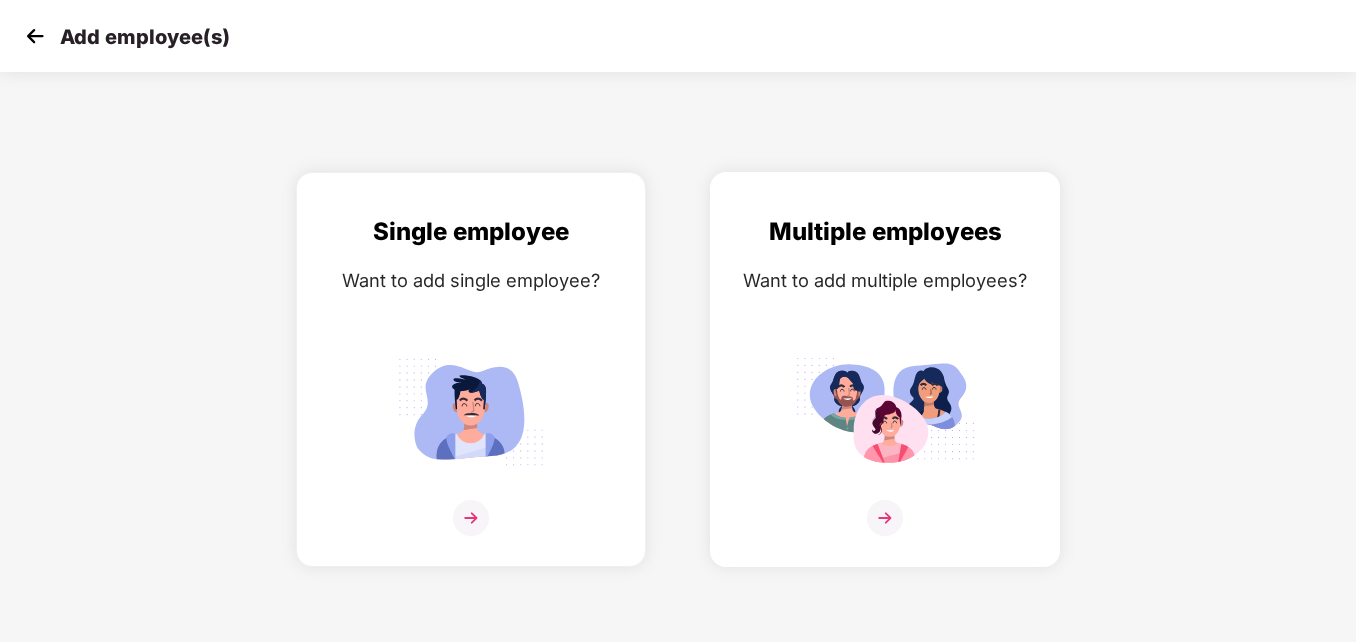 click at bounding box center (885, 411) 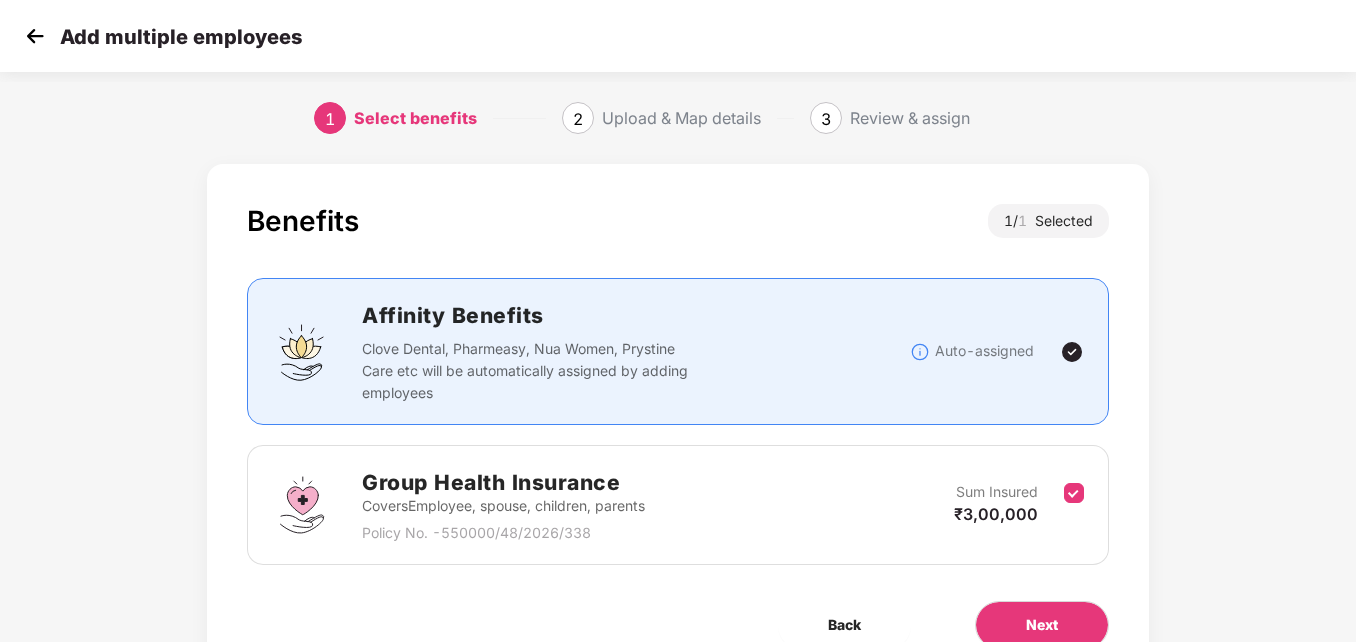 drag, startPoint x: 1352, startPoint y: 505, endPoint x: 1361, endPoint y: 613, distance: 108.37435 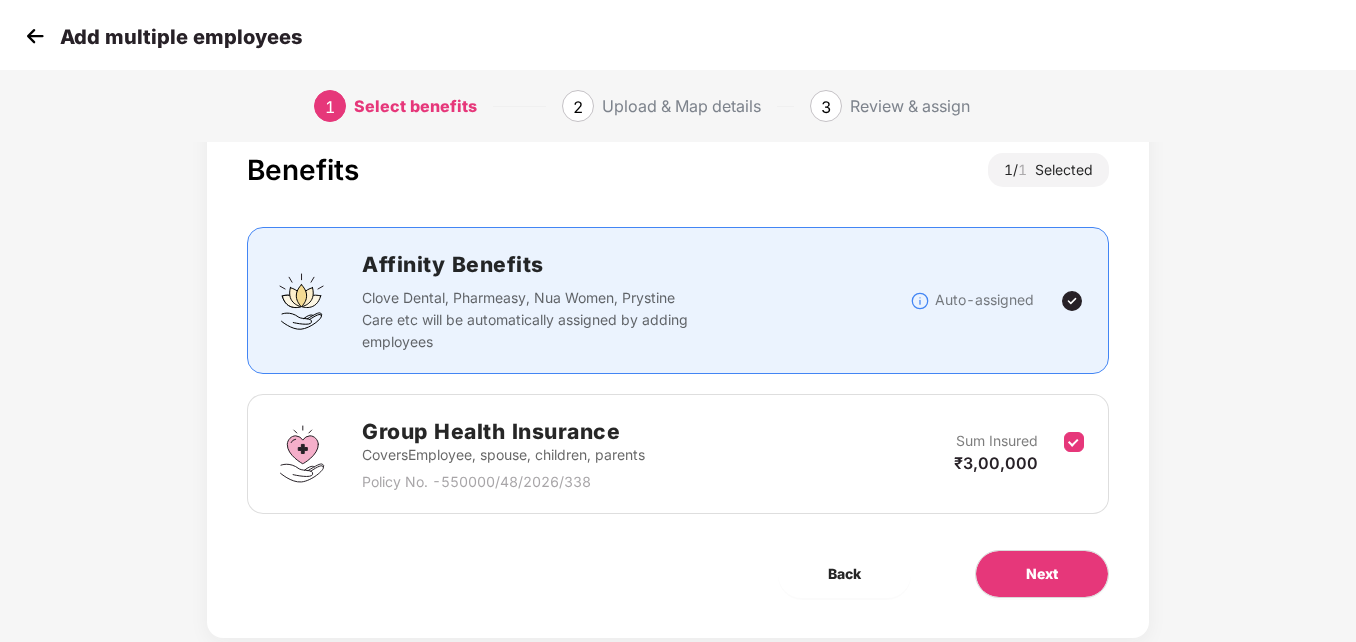 scroll, scrollTop: 97, scrollLeft: 0, axis: vertical 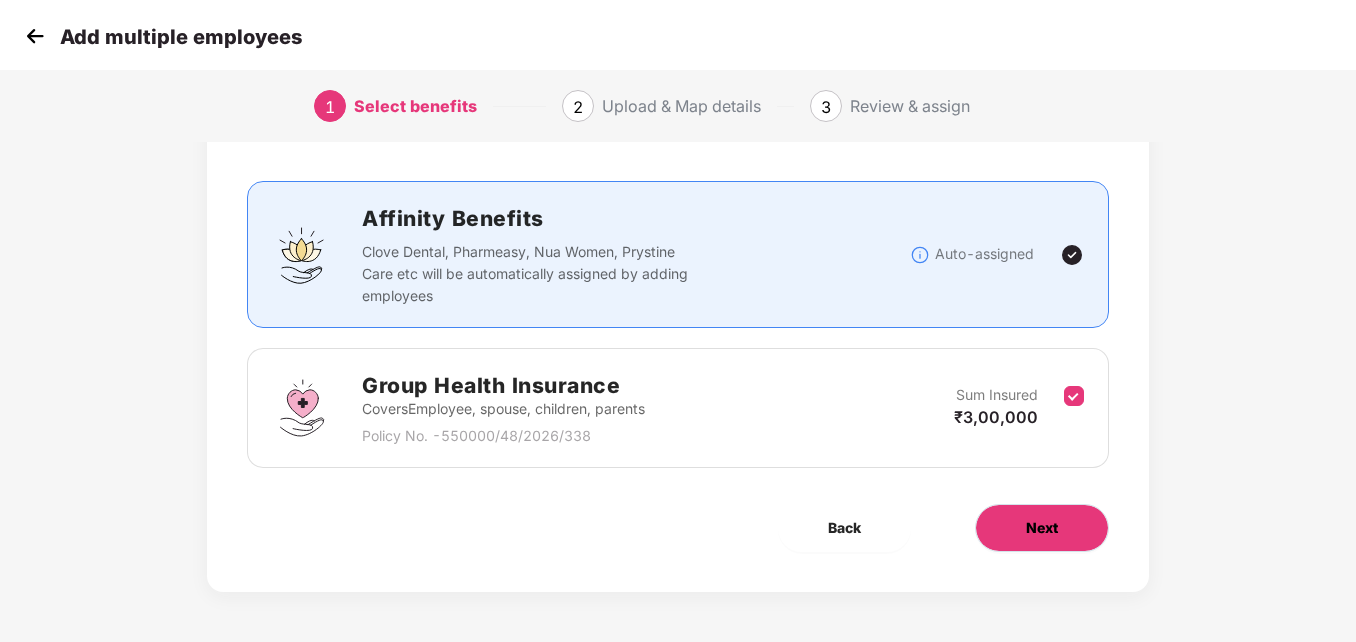 click on "Next" at bounding box center (1042, 528) 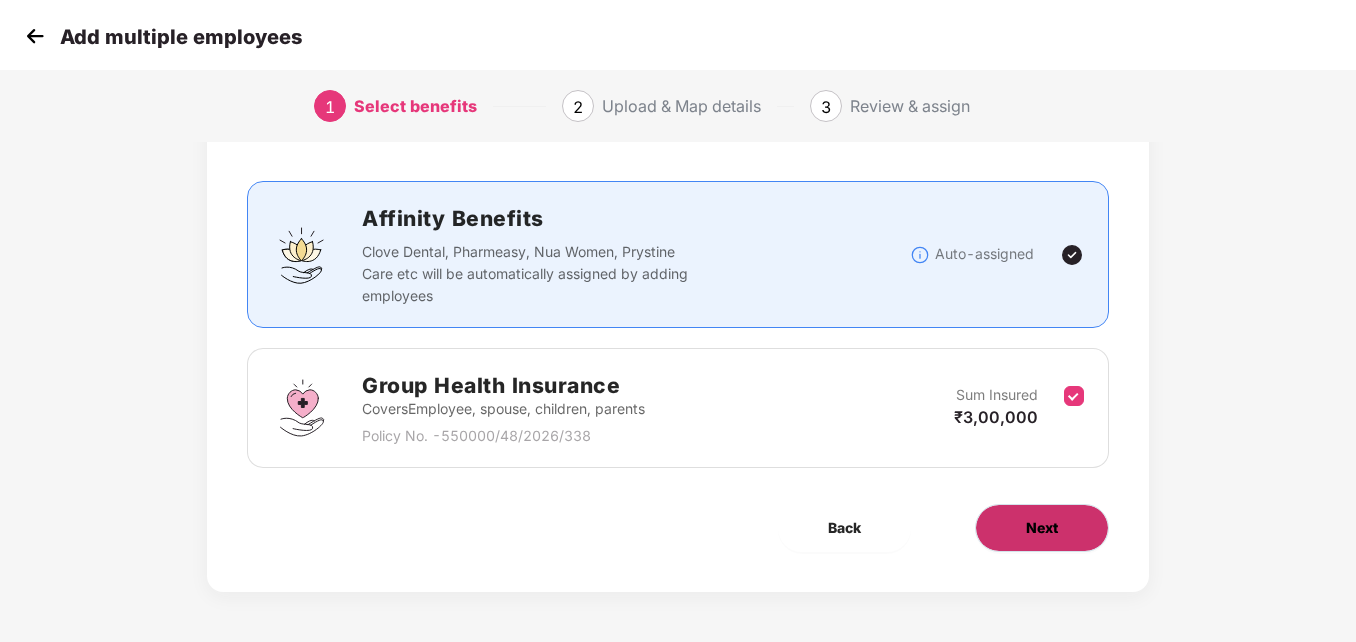 scroll, scrollTop: 0, scrollLeft: 0, axis: both 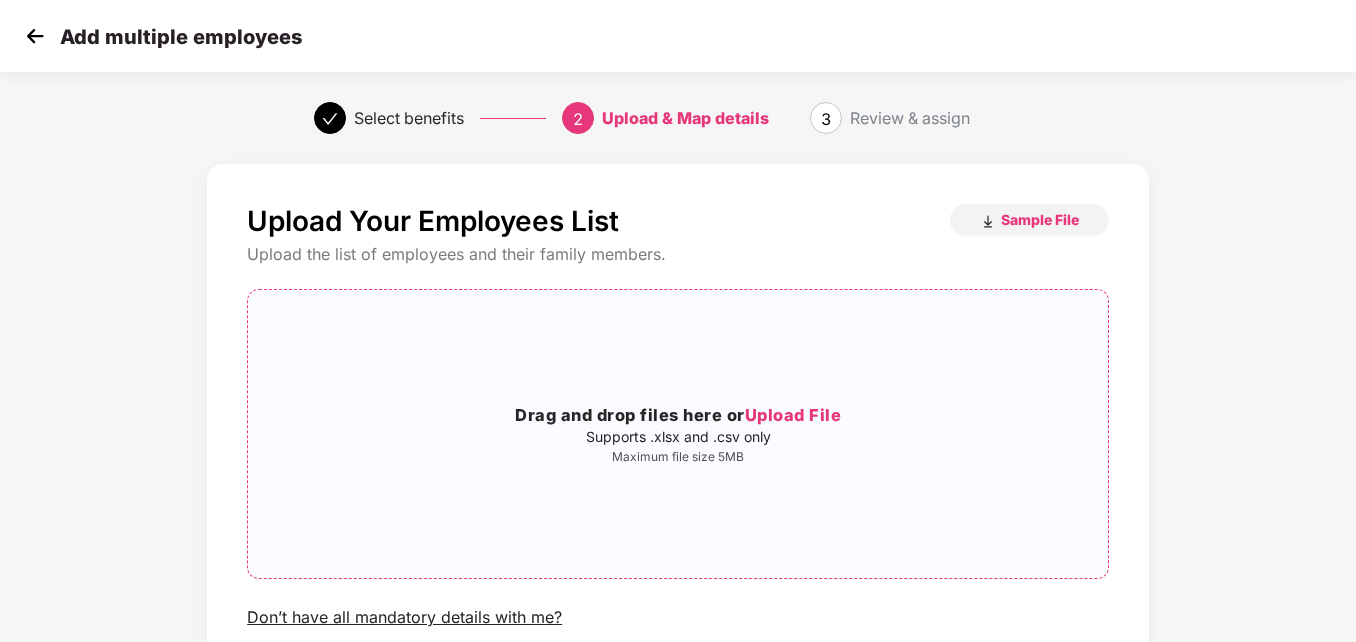 click on "Upload File" at bounding box center (793, 415) 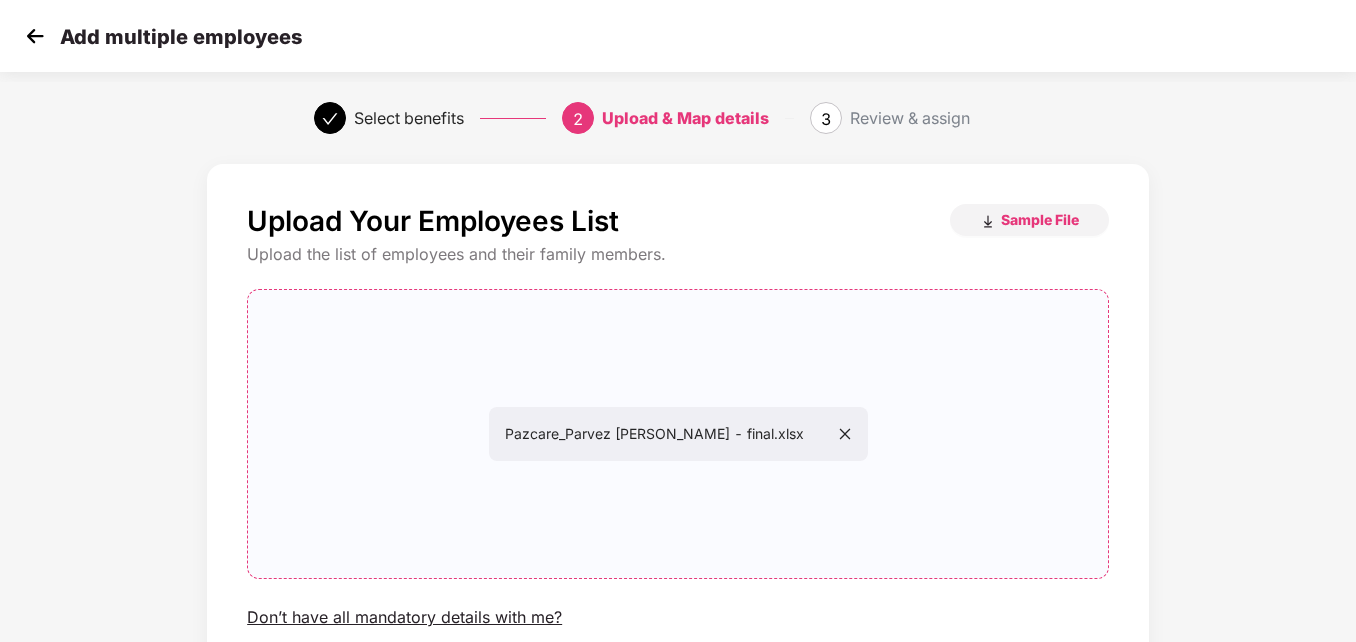 scroll, scrollTop: 0, scrollLeft: 2, axis: horizontal 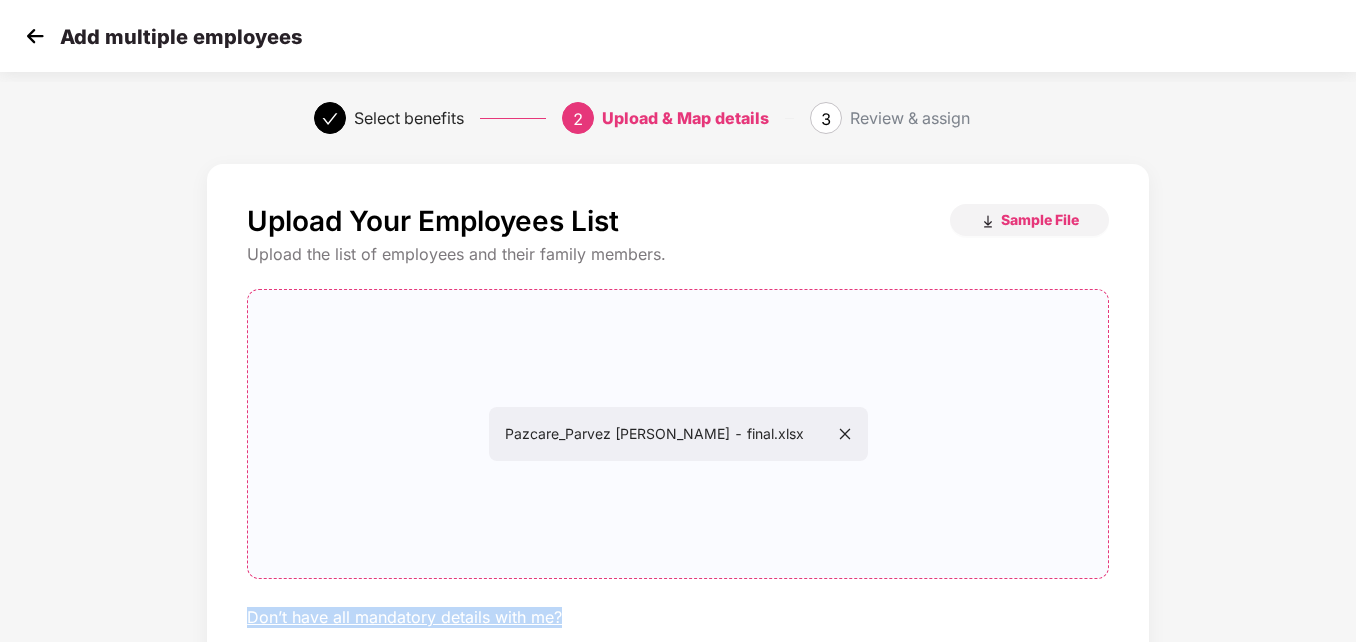 drag, startPoint x: 1355, startPoint y: 496, endPoint x: 1361, endPoint y: 584, distance: 88.20431 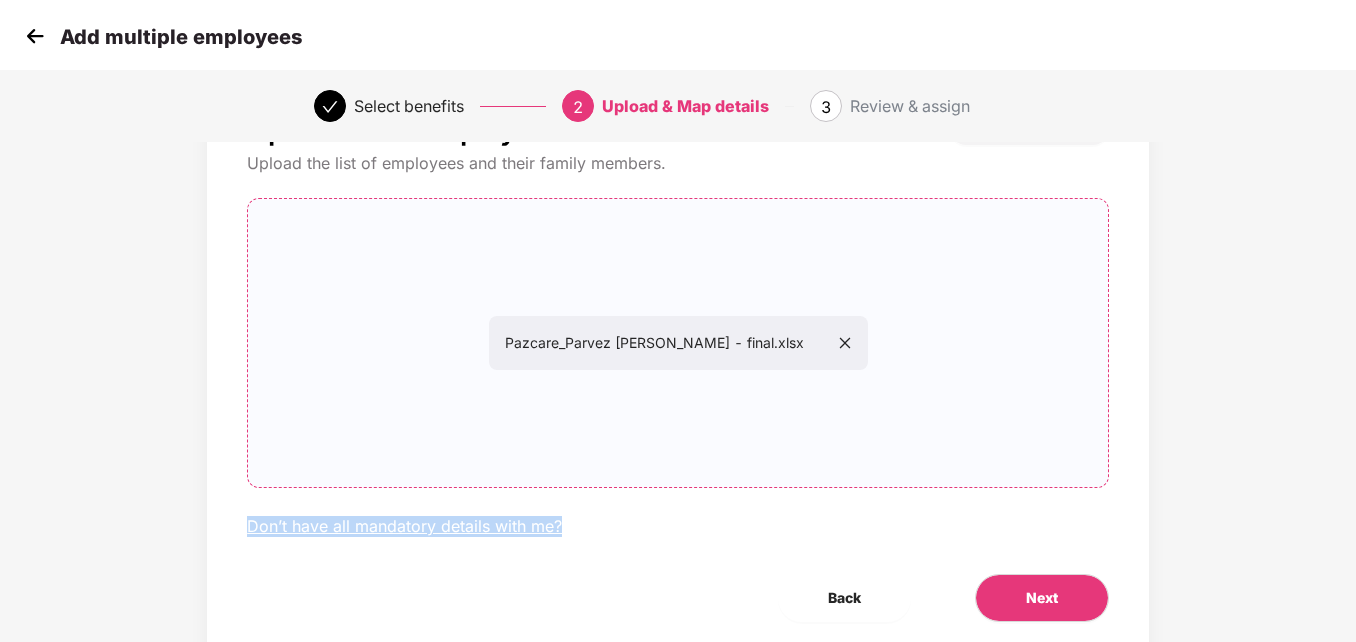 scroll, scrollTop: 161, scrollLeft: 2, axis: both 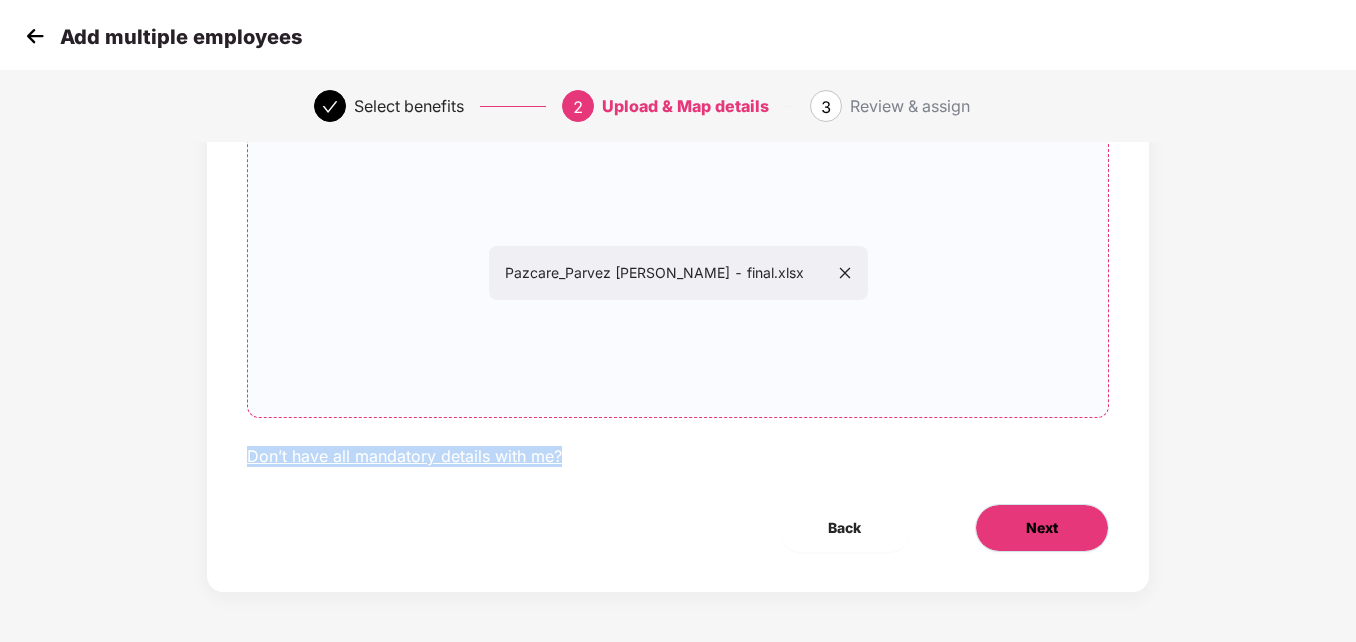 click on "Next" at bounding box center (1042, 528) 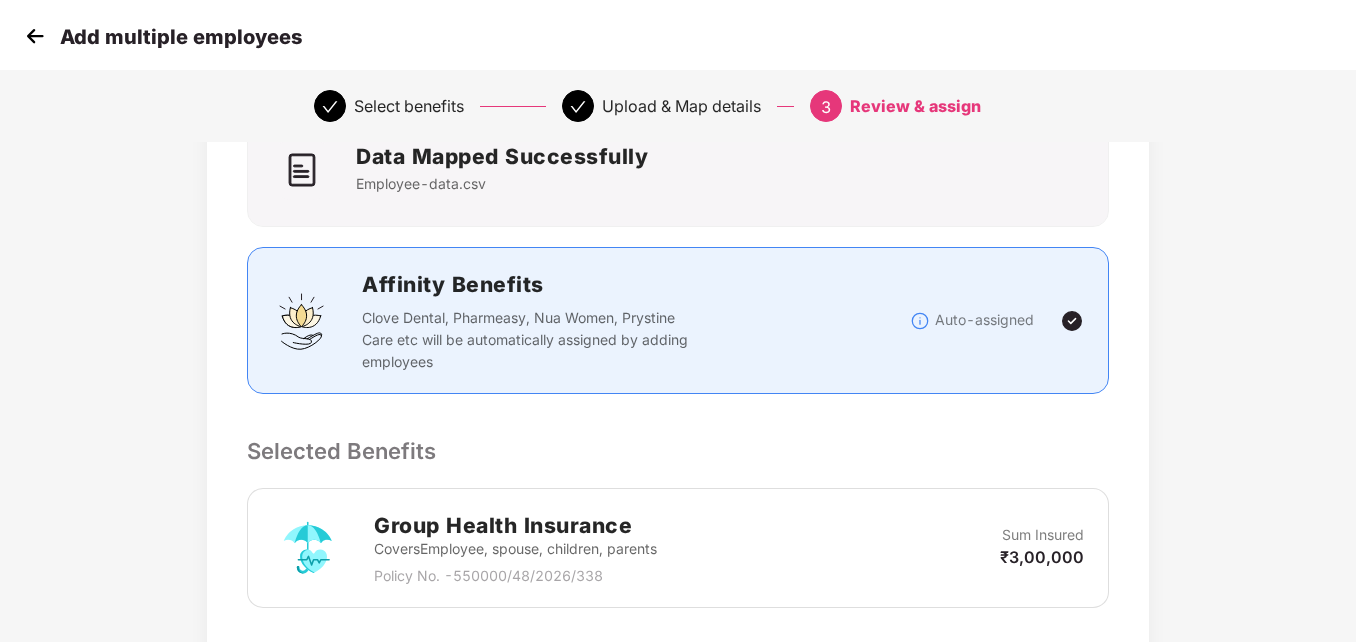 scroll, scrollTop: 0, scrollLeft: 2, axis: horizontal 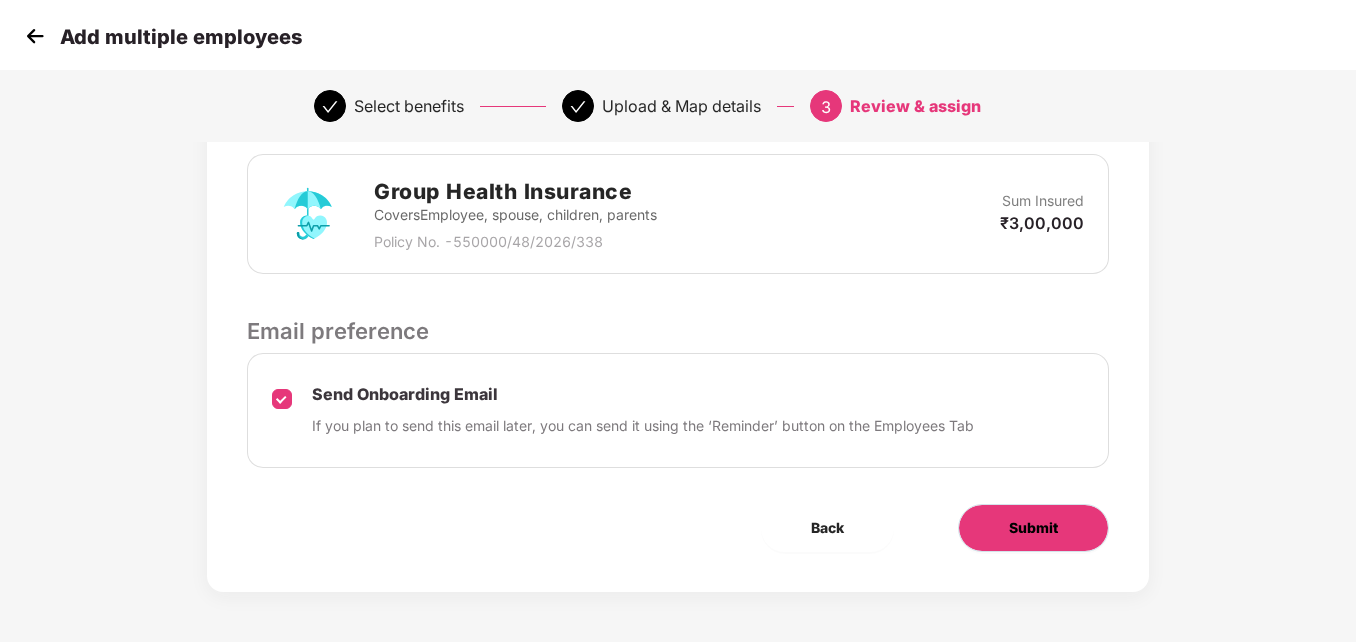 click on "Submit" at bounding box center [1033, 528] 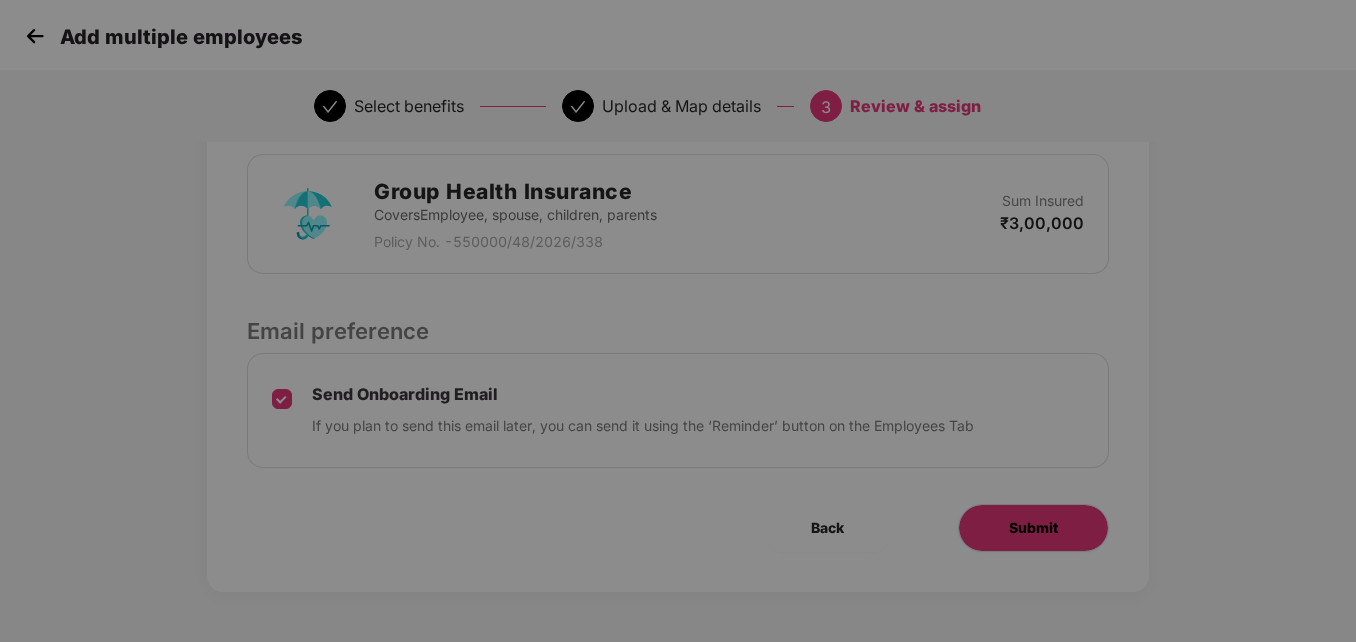 scroll, scrollTop: 0, scrollLeft: 2, axis: horizontal 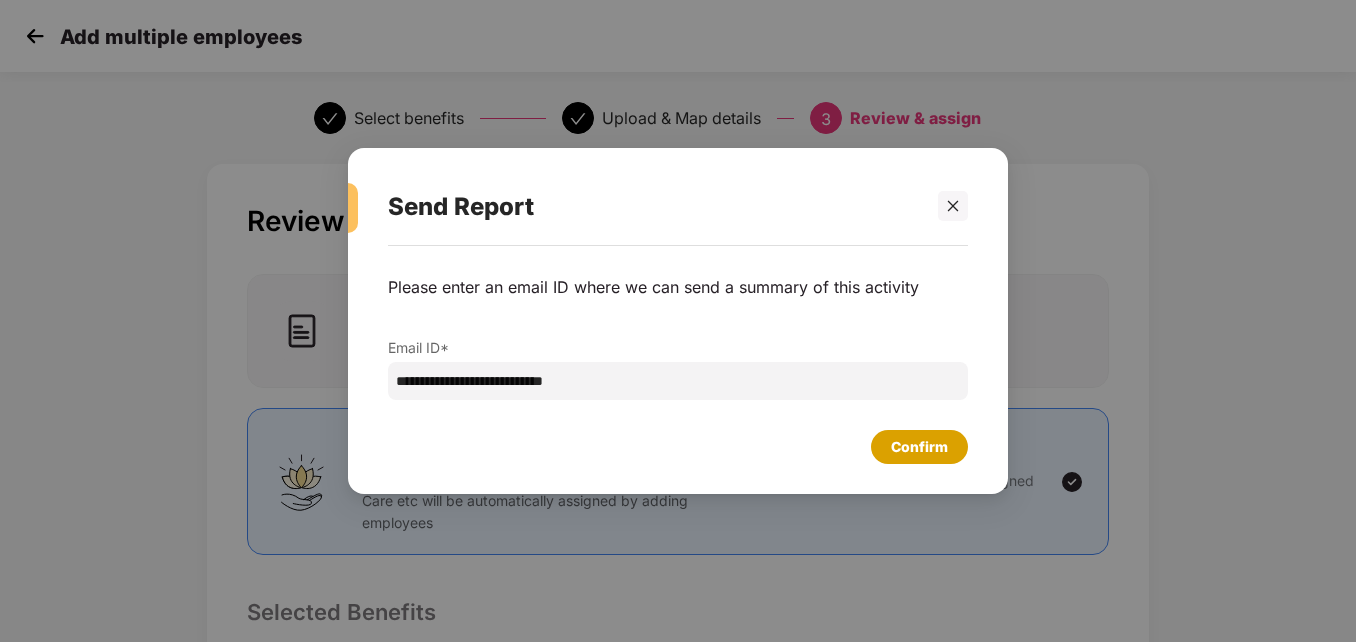 click on "Confirm" at bounding box center (919, 447) 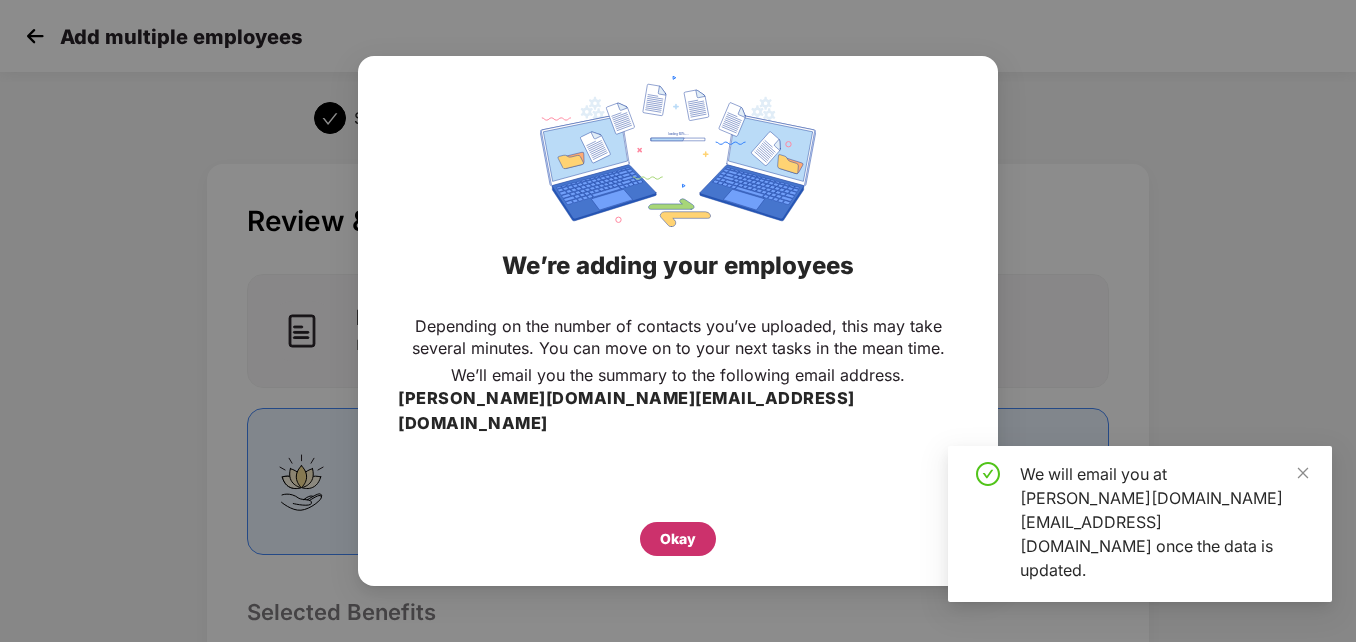click on "Okay" at bounding box center (678, 539) 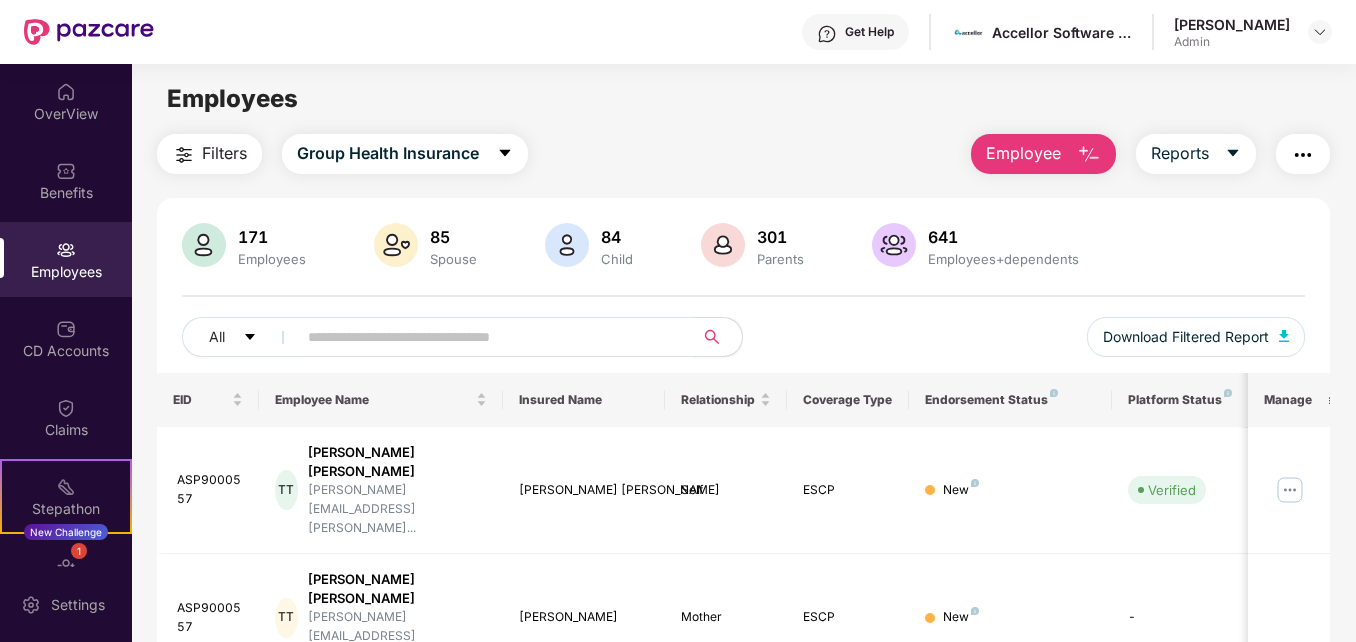 click at bounding box center (487, 337) 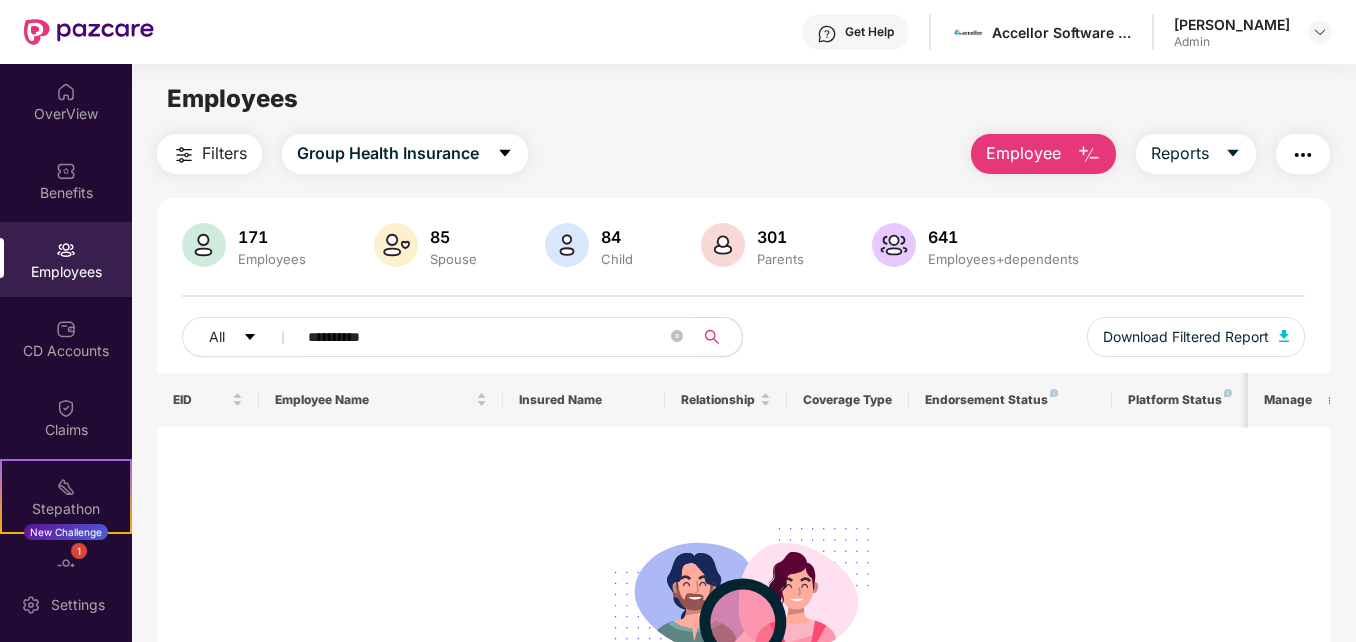 click on "Employee" at bounding box center [1023, 153] 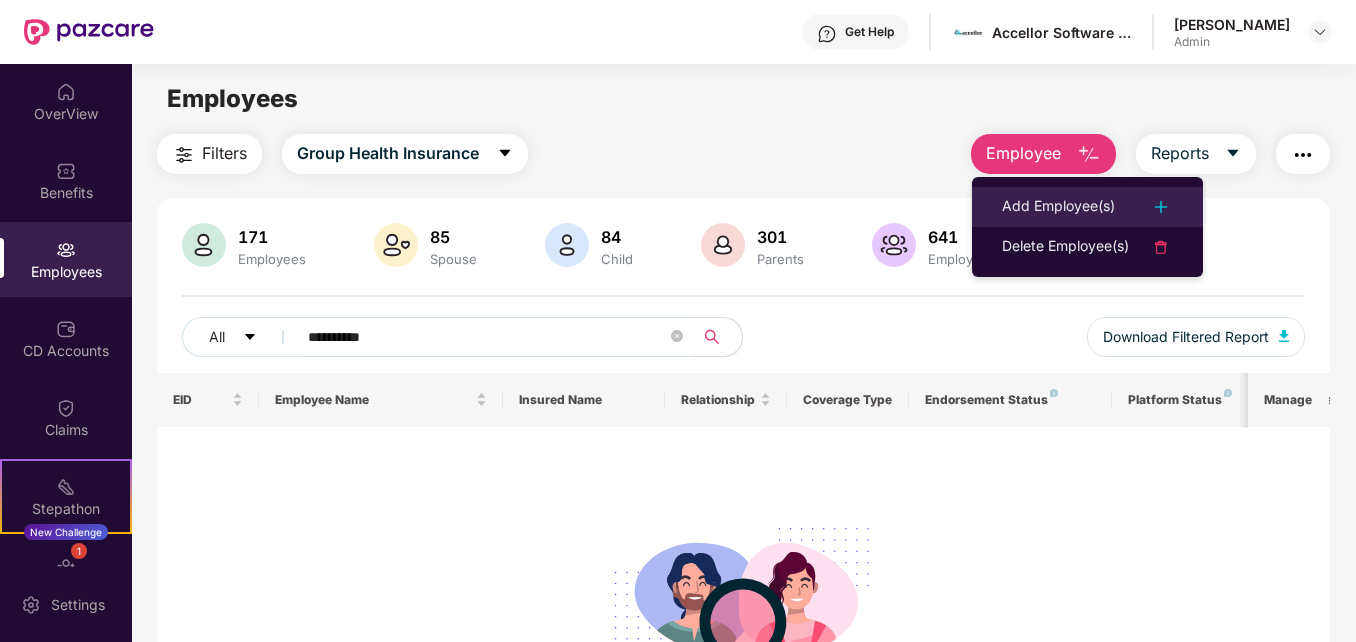 click on "Add Employee(s)" at bounding box center [1058, 207] 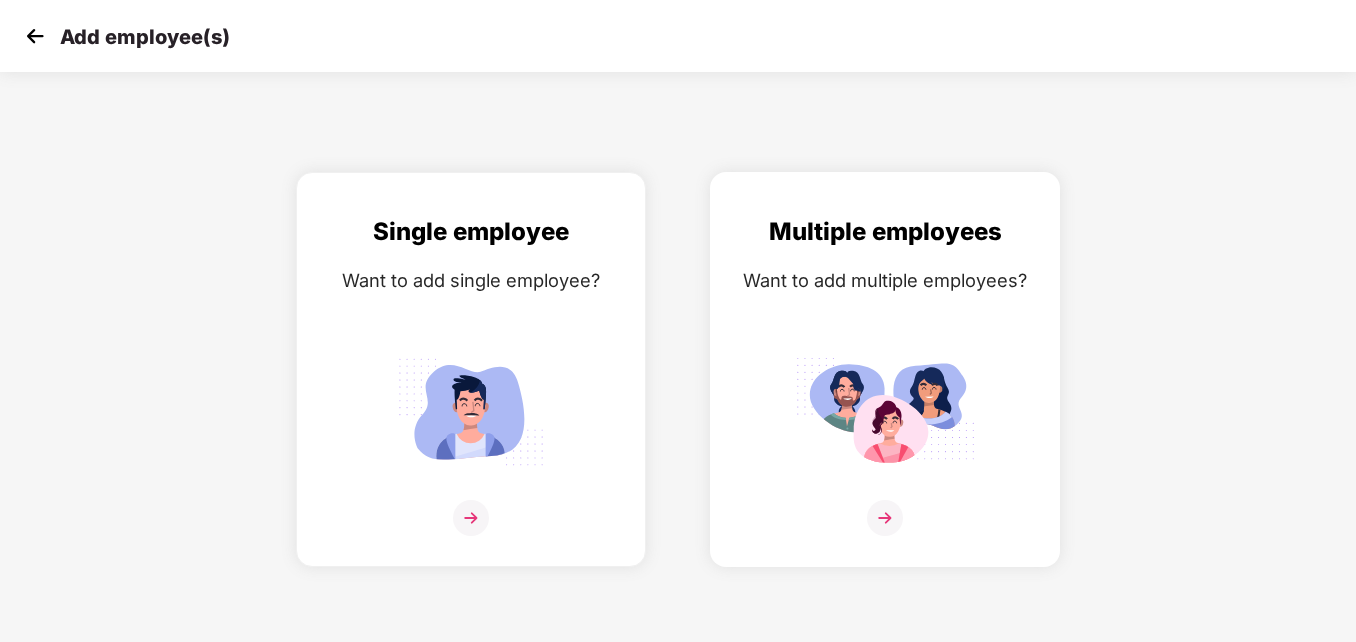 click at bounding box center (885, 411) 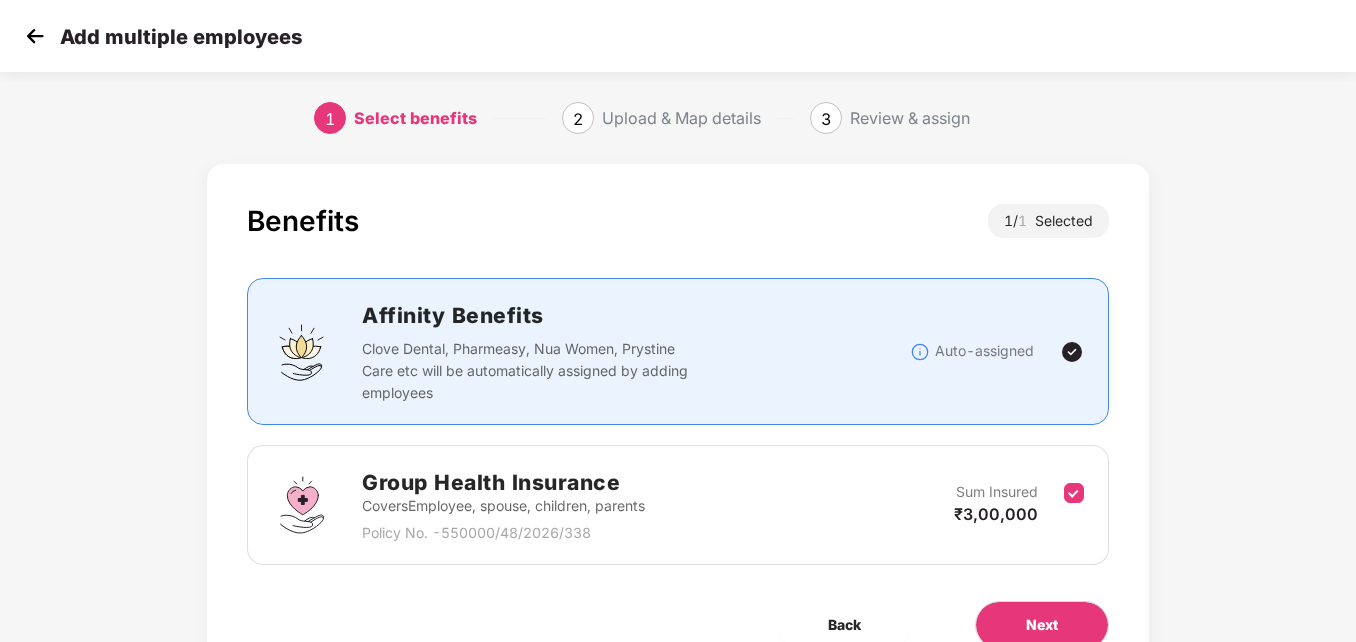 scroll, scrollTop: 97, scrollLeft: 0, axis: vertical 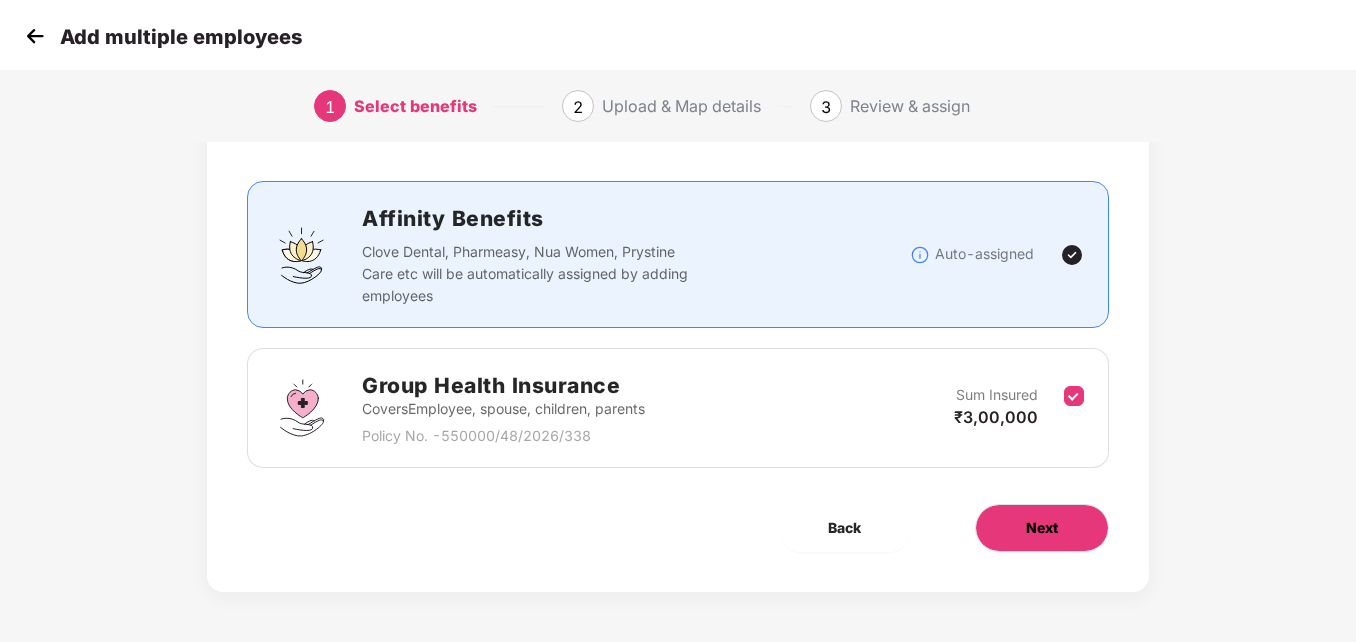 click on "Next" at bounding box center (1042, 528) 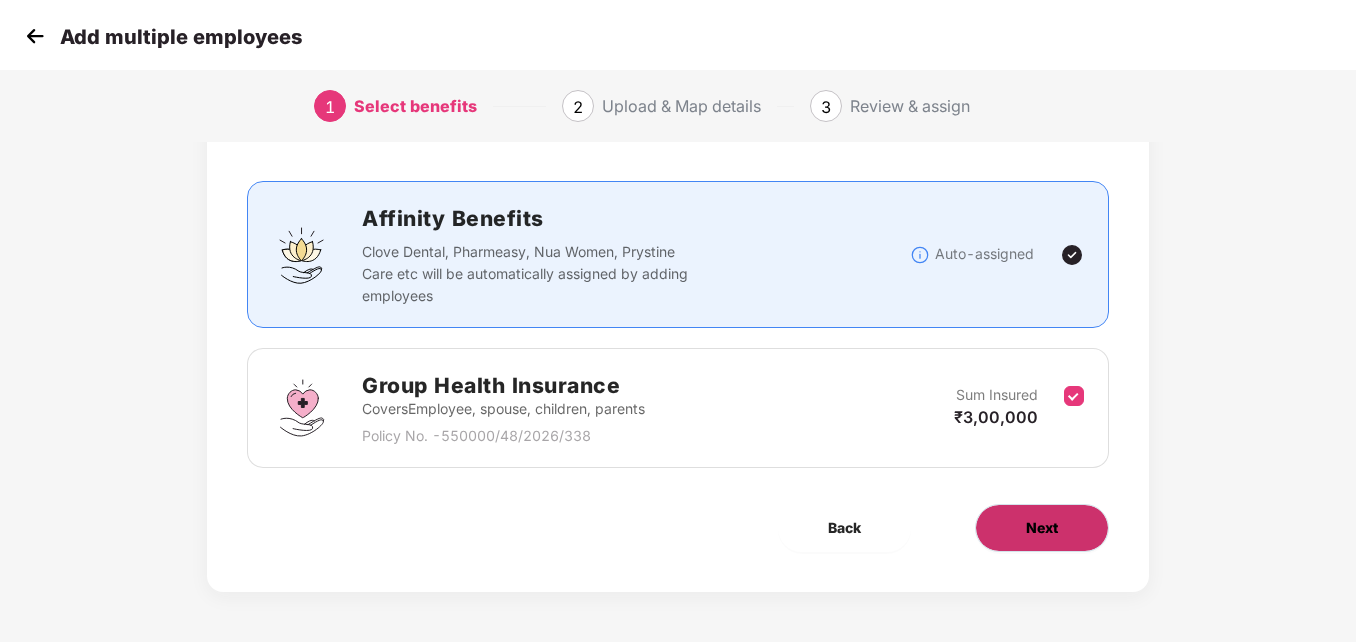 scroll, scrollTop: 0, scrollLeft: 0, axis: both 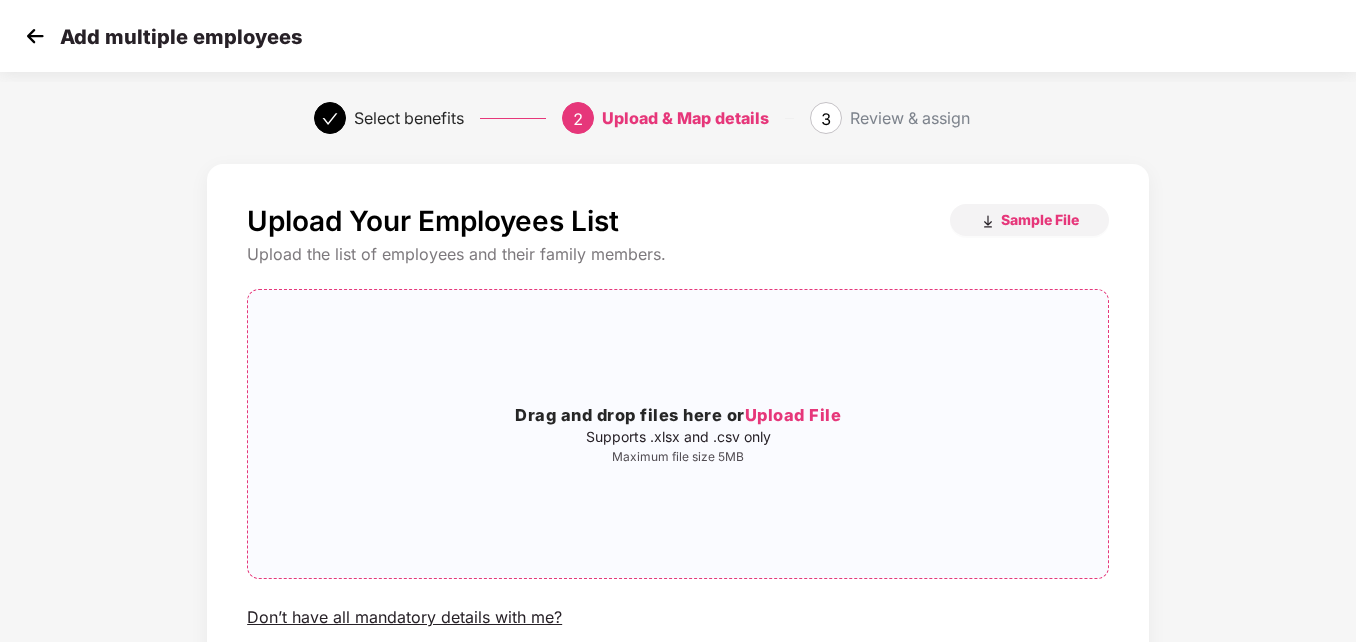 click on "Upload File" at bounding box center (793, 415) 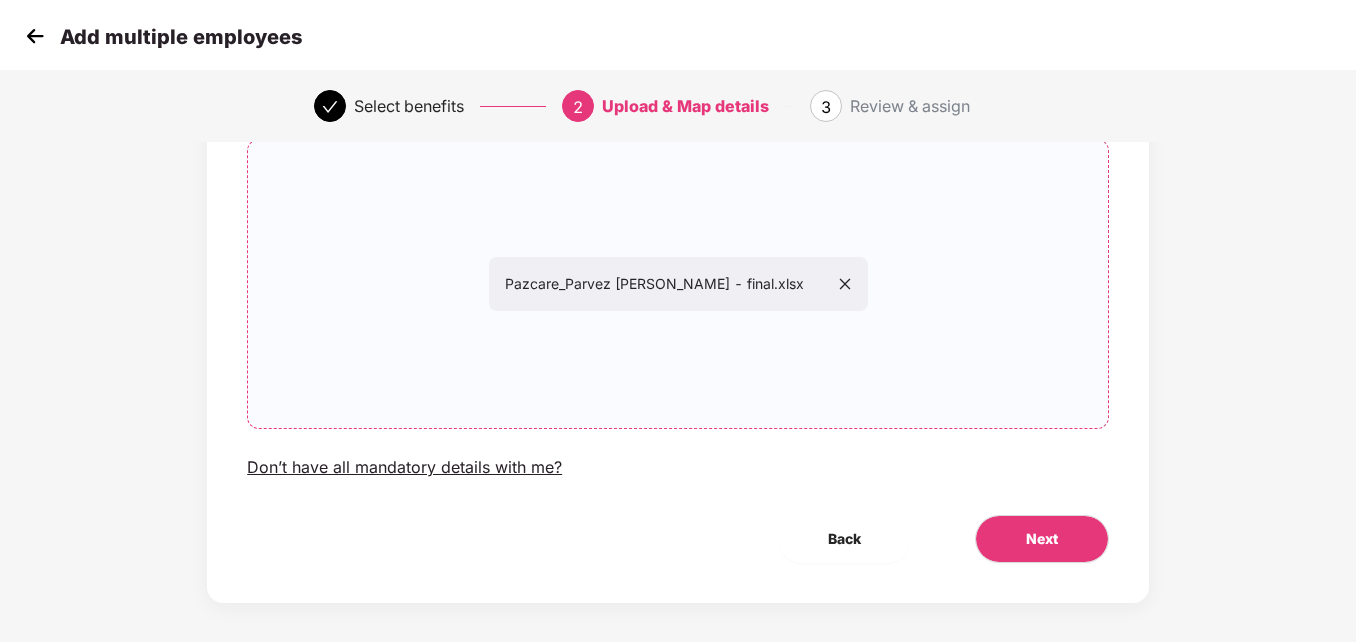 scroll, scrollTop: 151, scrollLeft: 0, axis: vertical 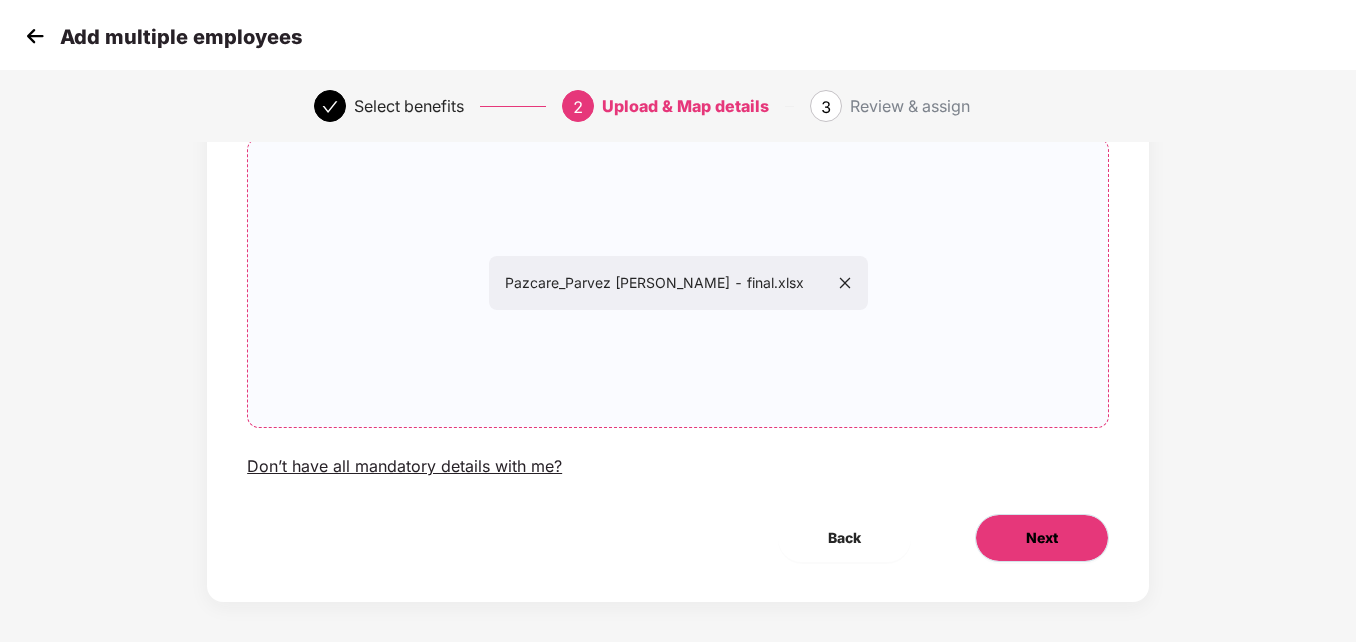 click on "Next" at bounding box center [1042, 538] 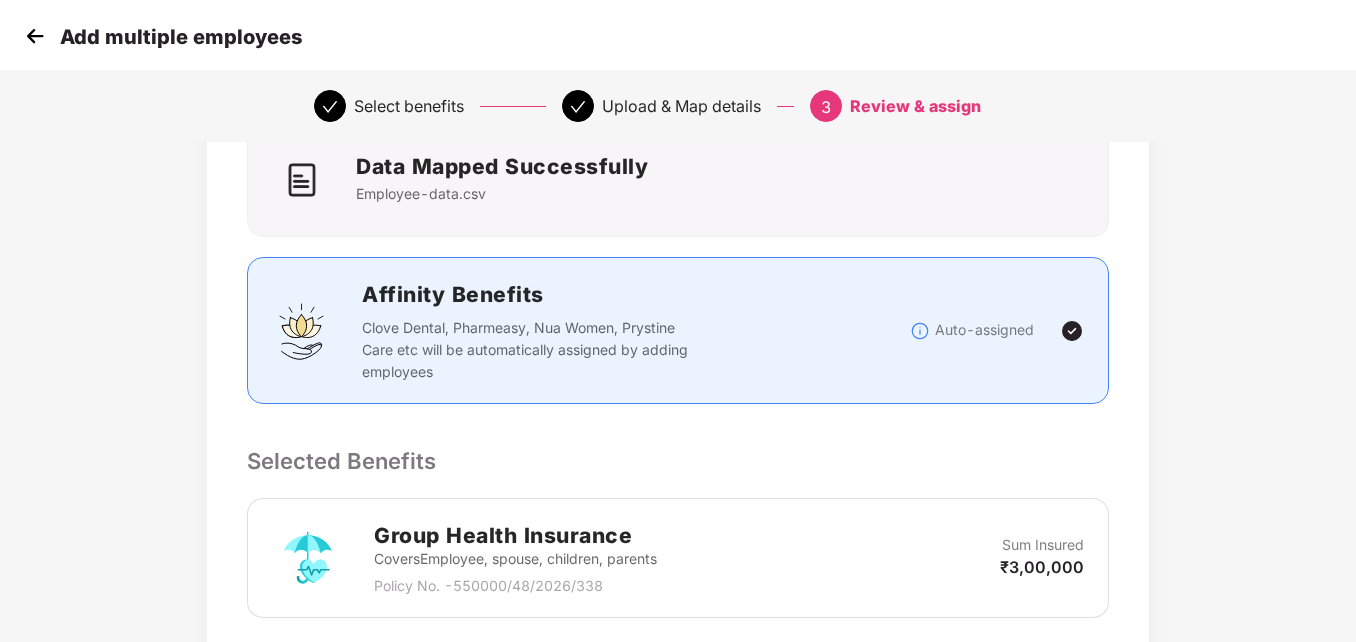 scroll, scrollTop: 0, scrollLeft: 0, axis: both 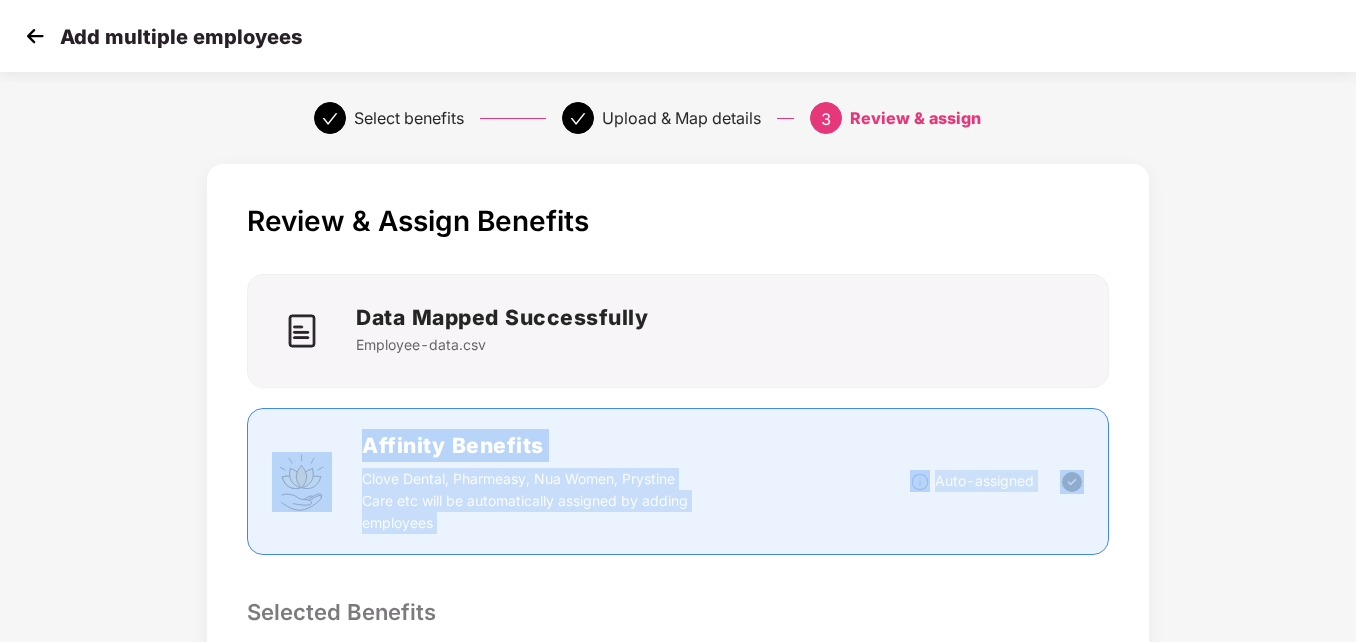 drag, startPoint x: 1355, startPoint y: 345, endPoint x: 1361, endPoint y: 480, distance: 135.13327 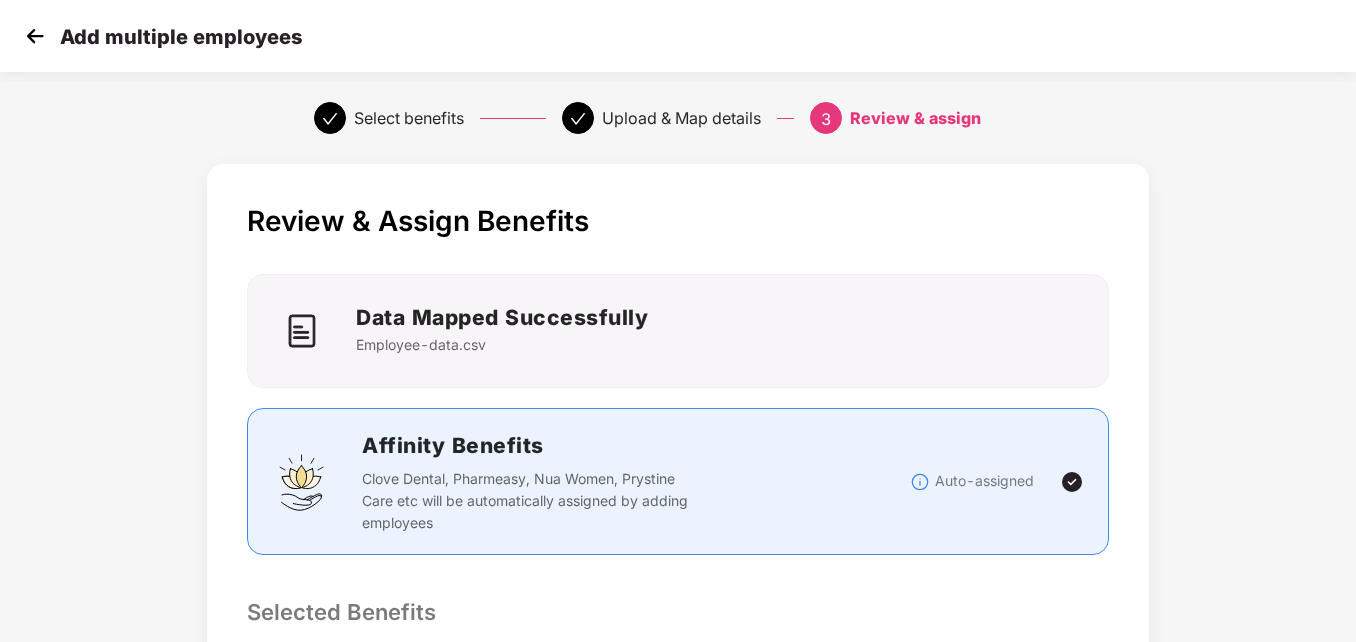 click on "Add multiple employees Select benefits Upload & Map details 3 Review & assign Review & Assign Benefits Data Mapped Successfully Employee-data.csv Affinity Benefits Clove Dental, Pharmeasy, Nua Women, Prystine Care etc will be automatically assigned by adding employees Auto-assigned Selected Benefits Group Health Insurance Covers  Employee, spouse, children, parents Policy No. -  550000/48/2026/338 Sum Insured ₹3,00,000 Email preference Send Onboarding Email If you plan to send this email later, you can send it using the ‘Reminder’ button on the Employees Tab Back Submit" at bounding box center [678, 321] 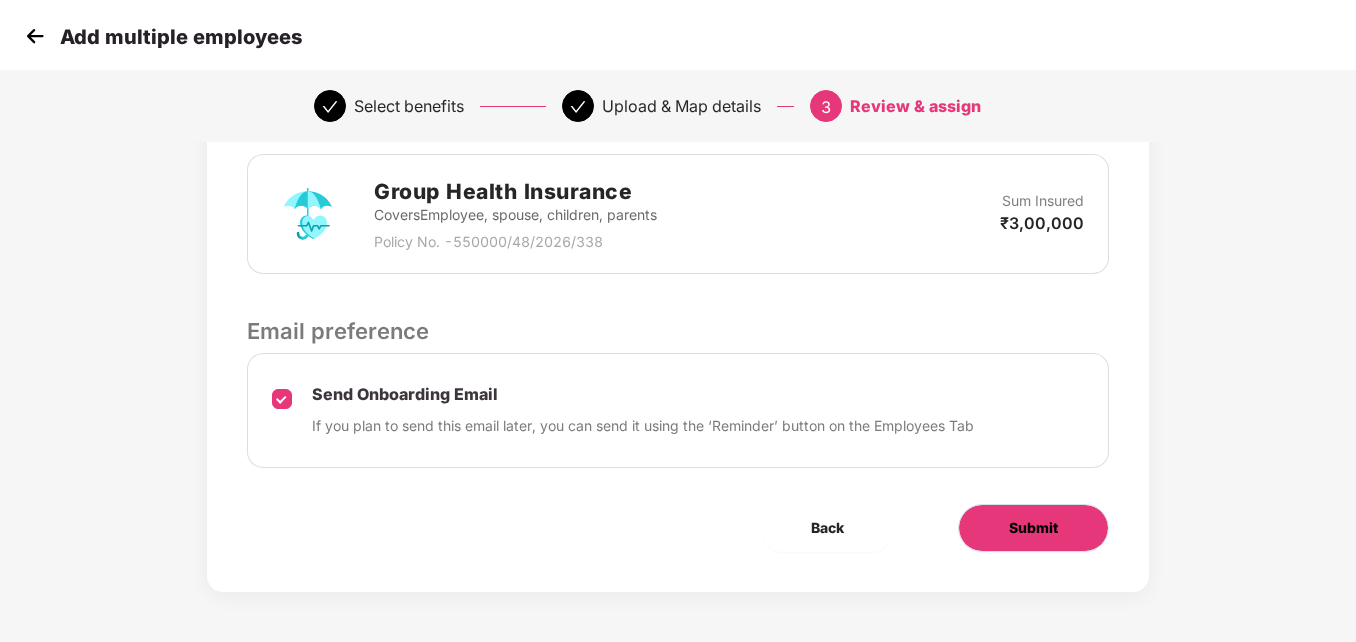 click on "Submit" at bounding box center [1033, 528] 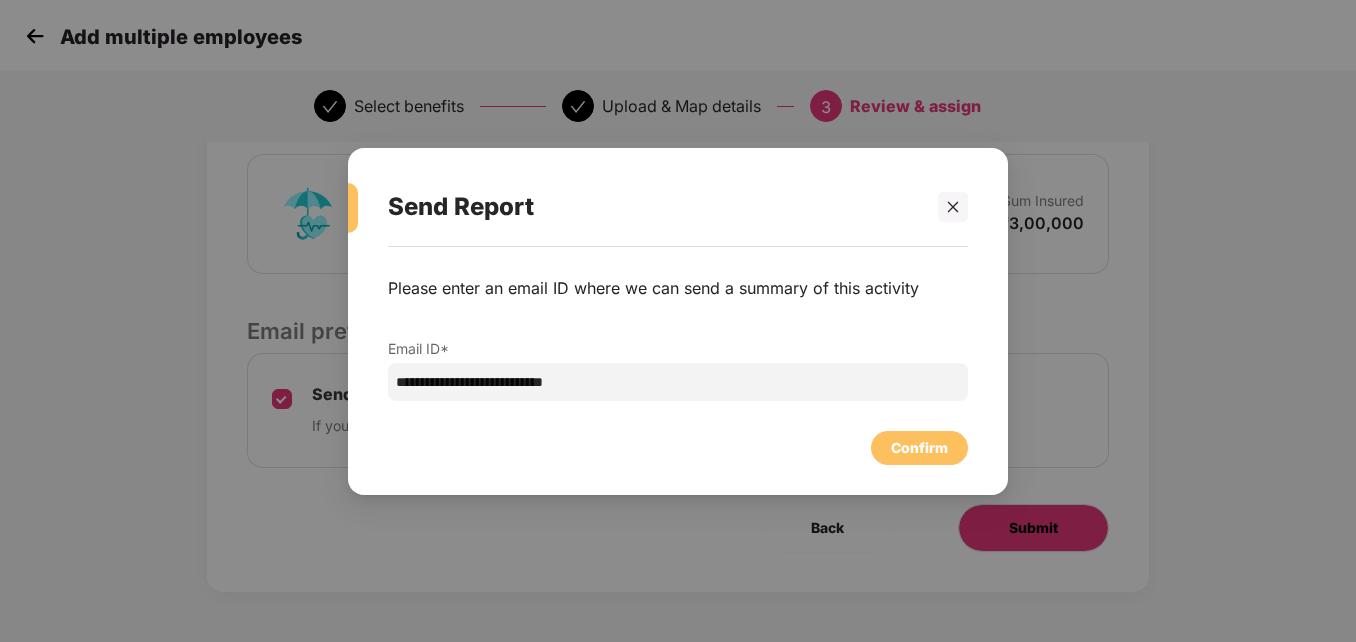 scroll, scrollTop: 0, scrollLeft: 2, axis: horizontal 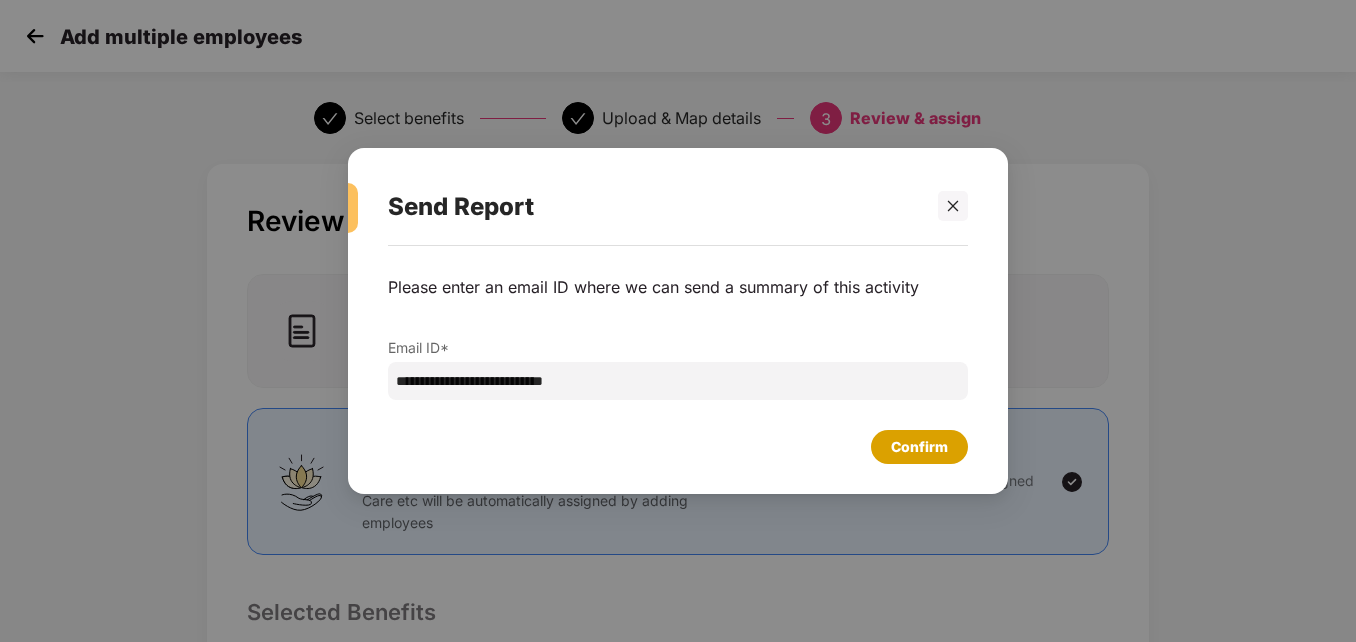 click on "Confirm" at bounding box center (919, 447) 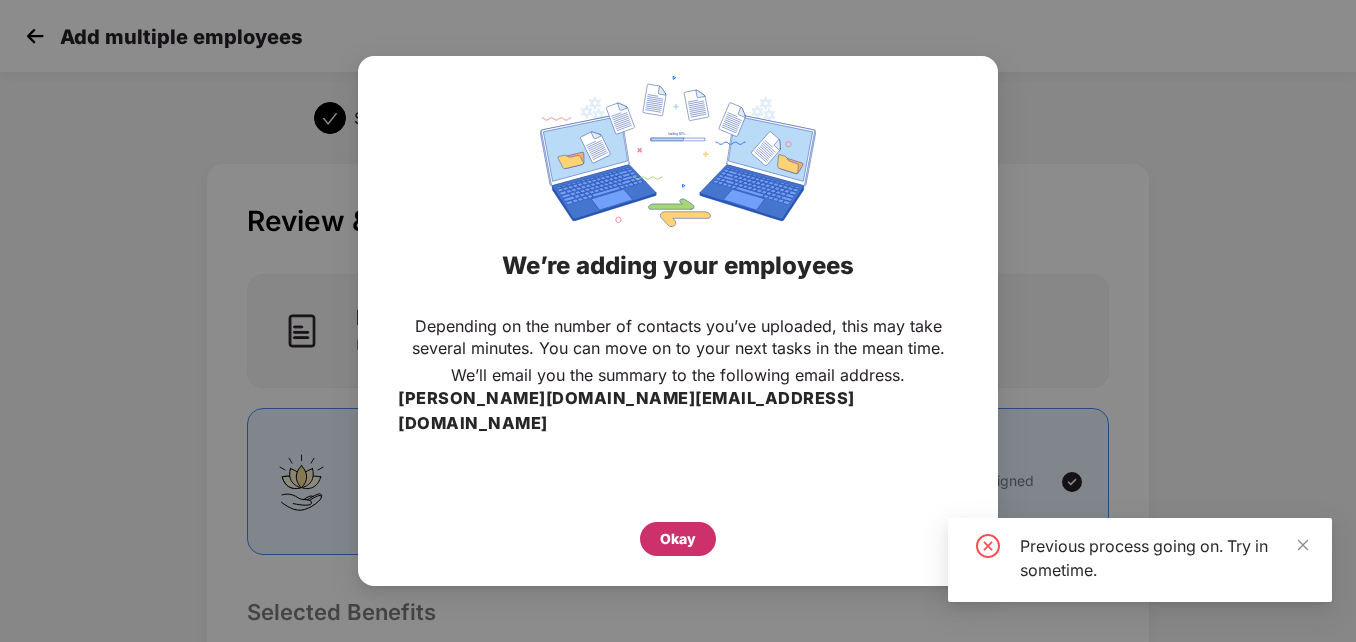 click on "Okay" at bounding box center [678, 539] 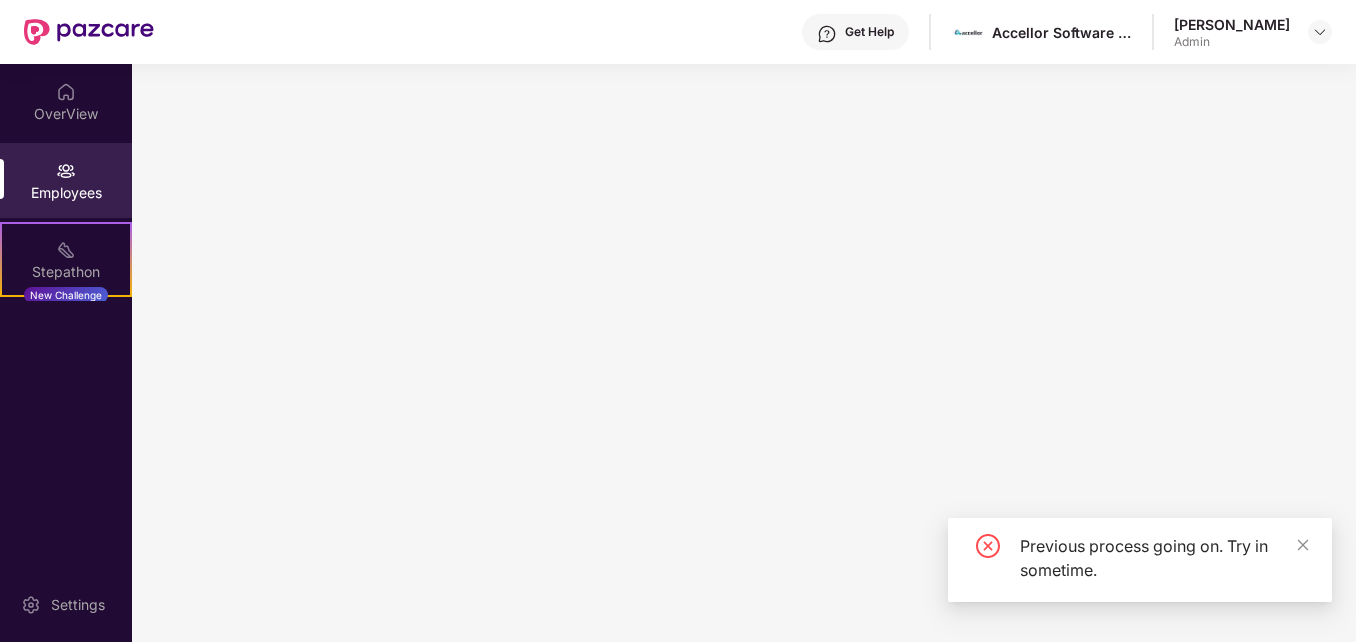 scroll, scrollTop: 0, scrollLeft: 0, axis: both 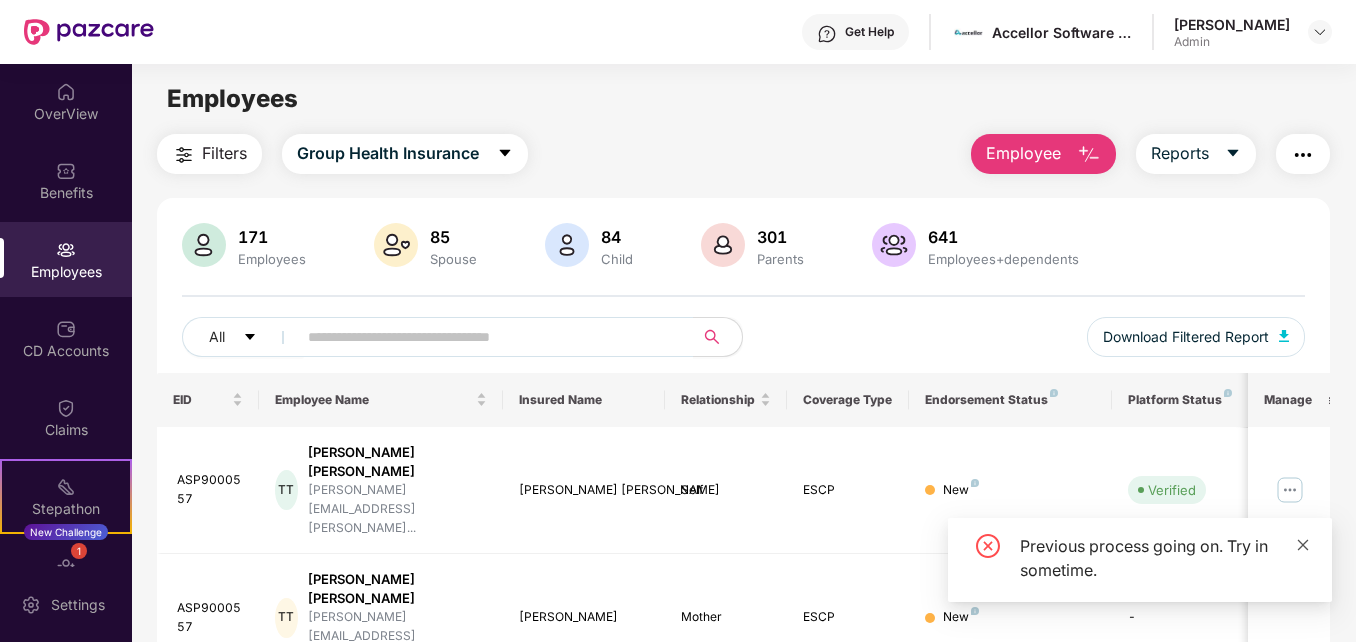 click 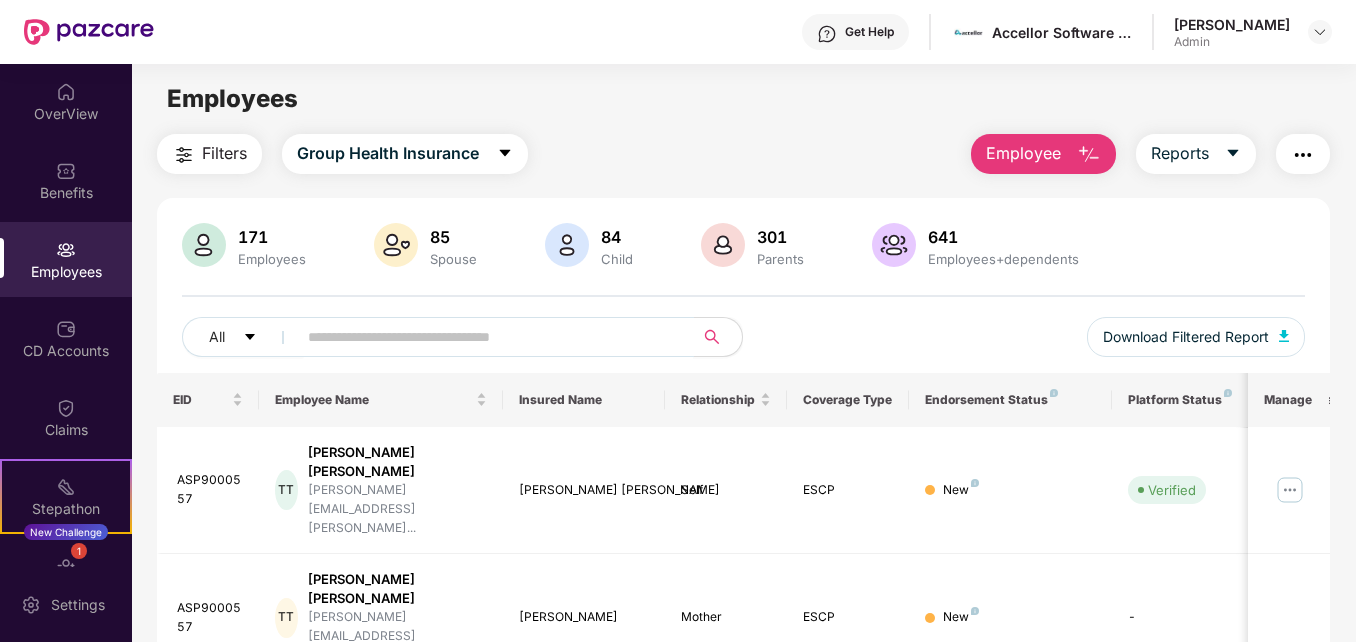 click at bounding box center [487, 337] 